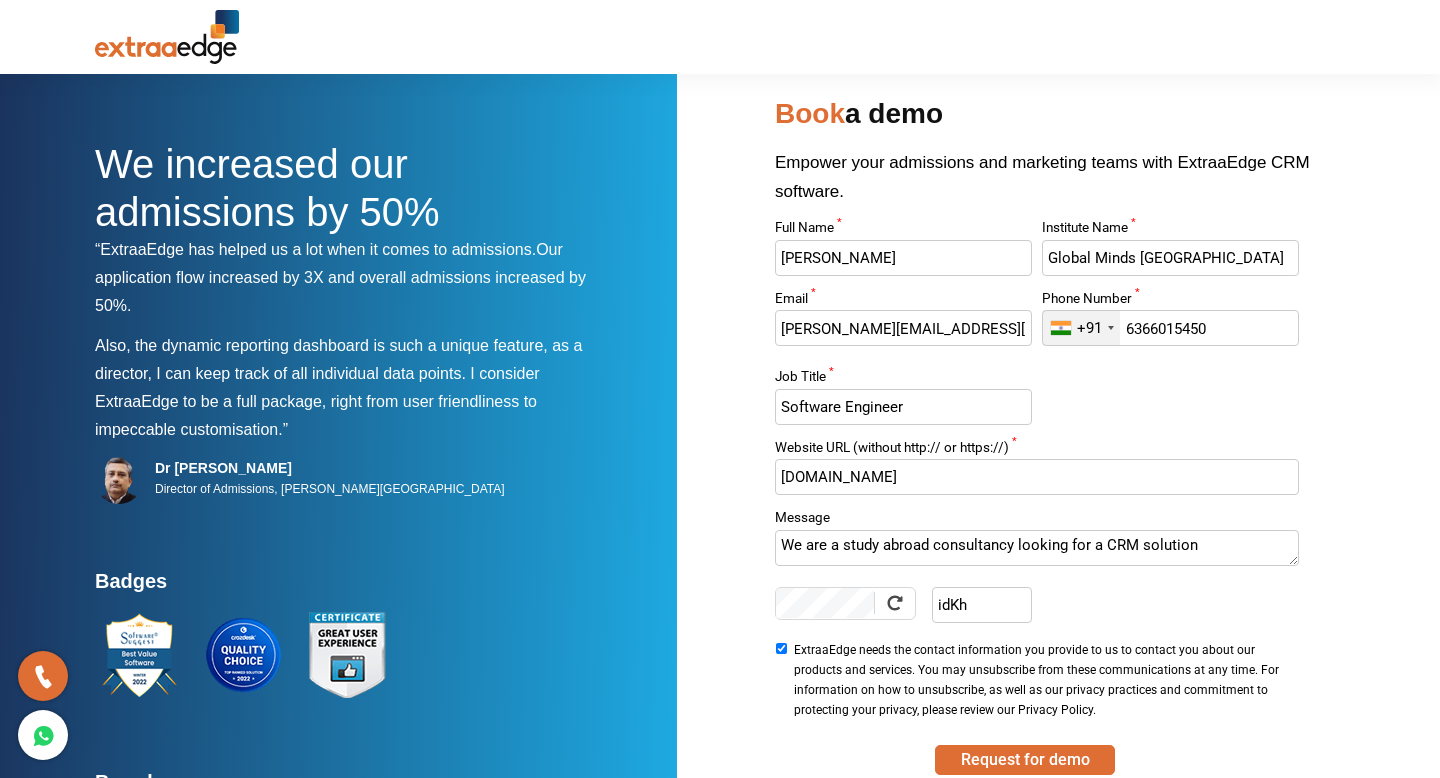scroll, scrollTop: 109, scrollLeft: 0, axis: vertical 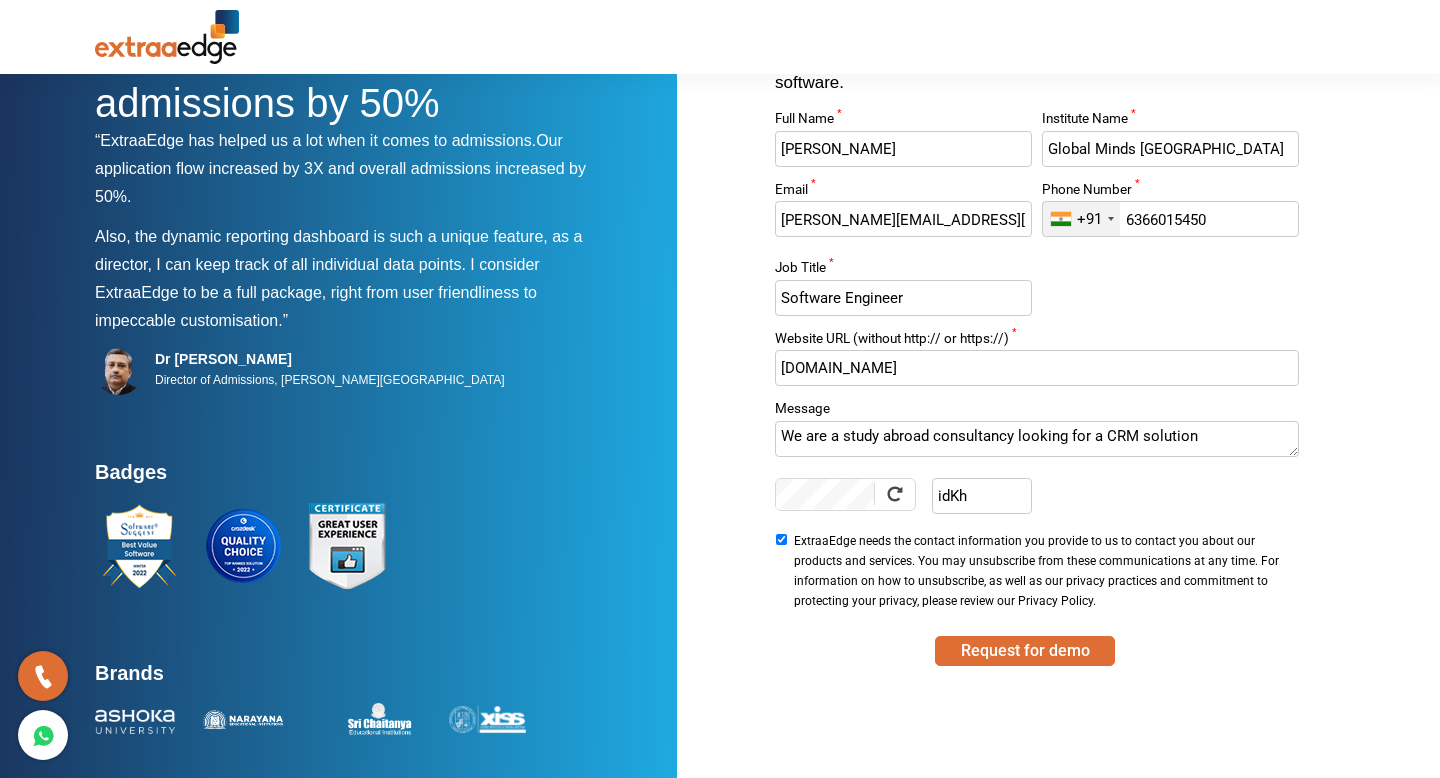 click at bounding box center [167, 37] 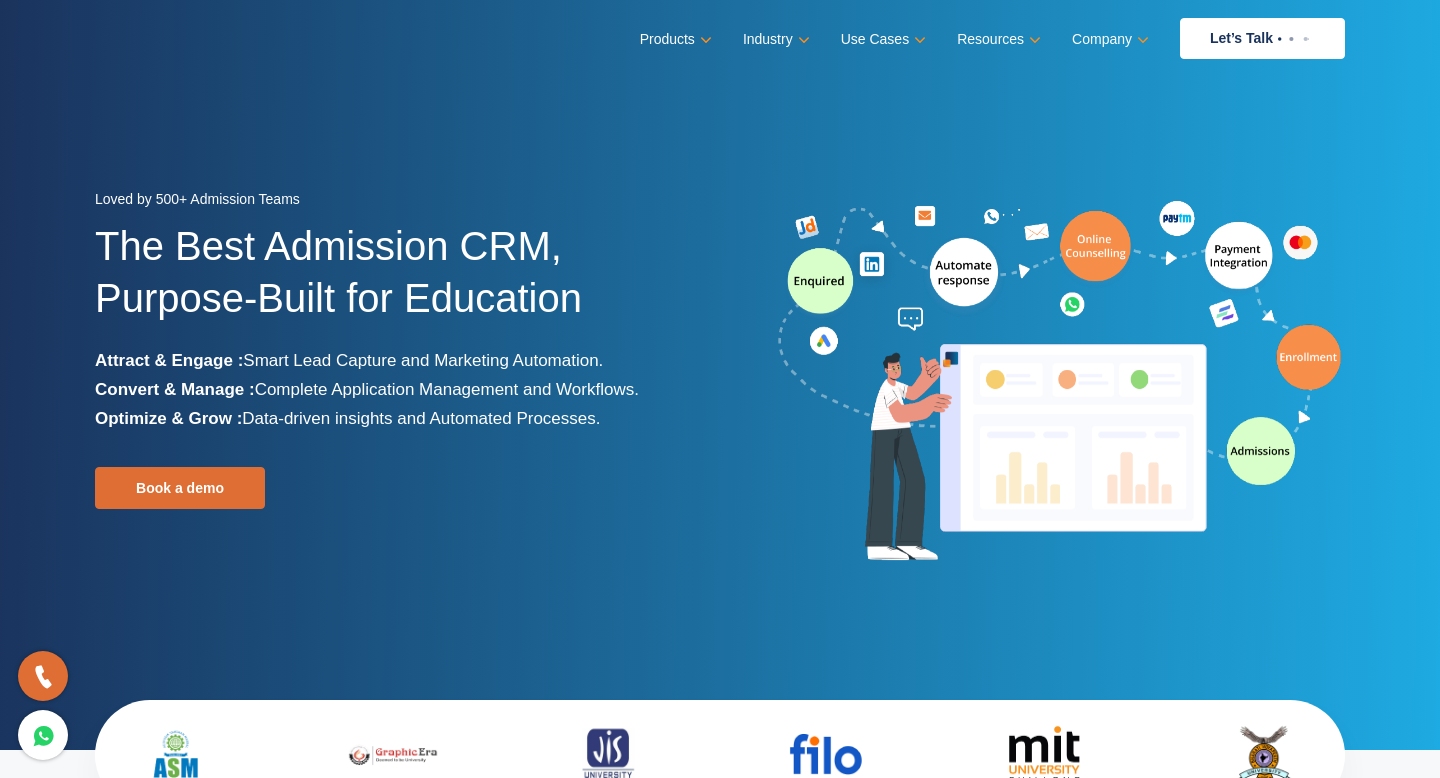 scroll, scrollTop: 0, scrollLeft: 0, axis: both 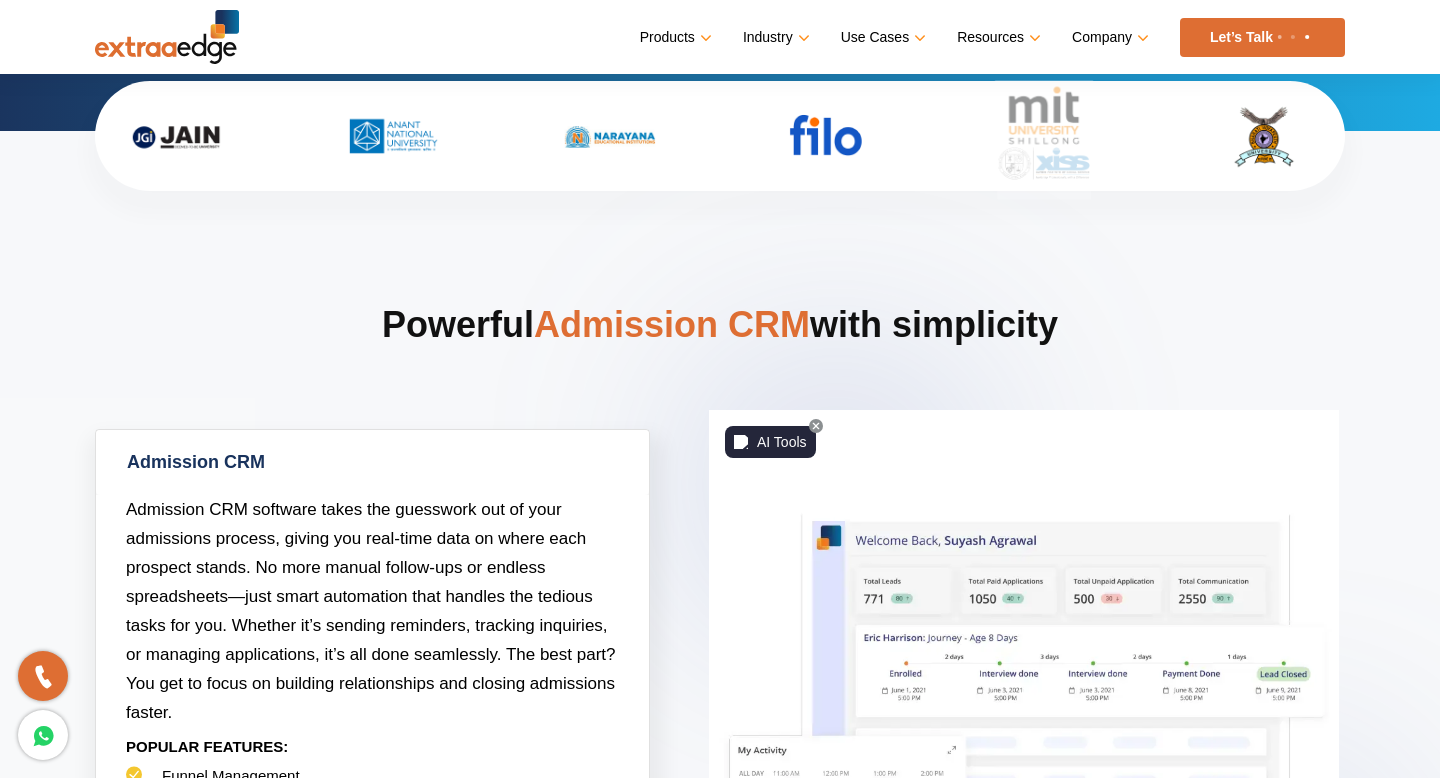 click 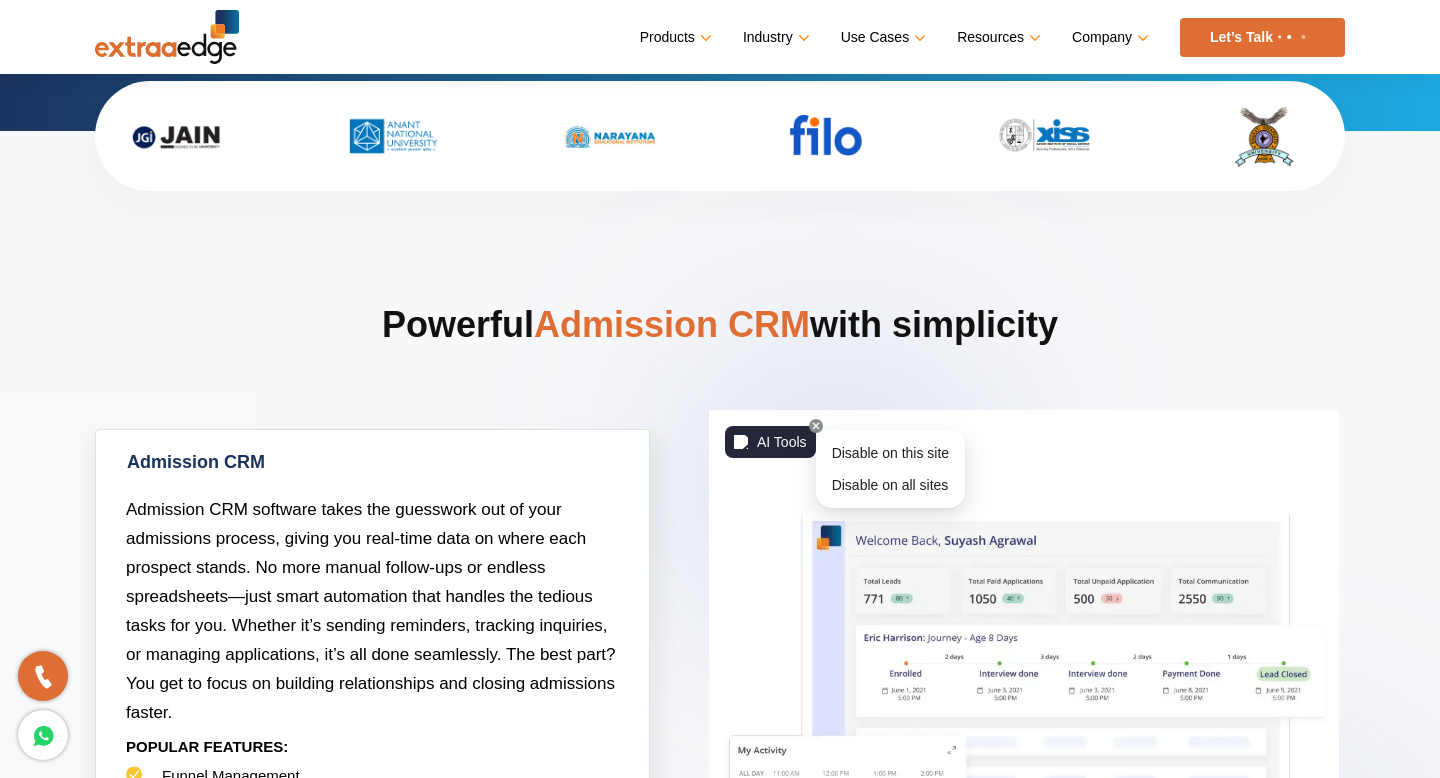 click at bounding box center (1024, 725) 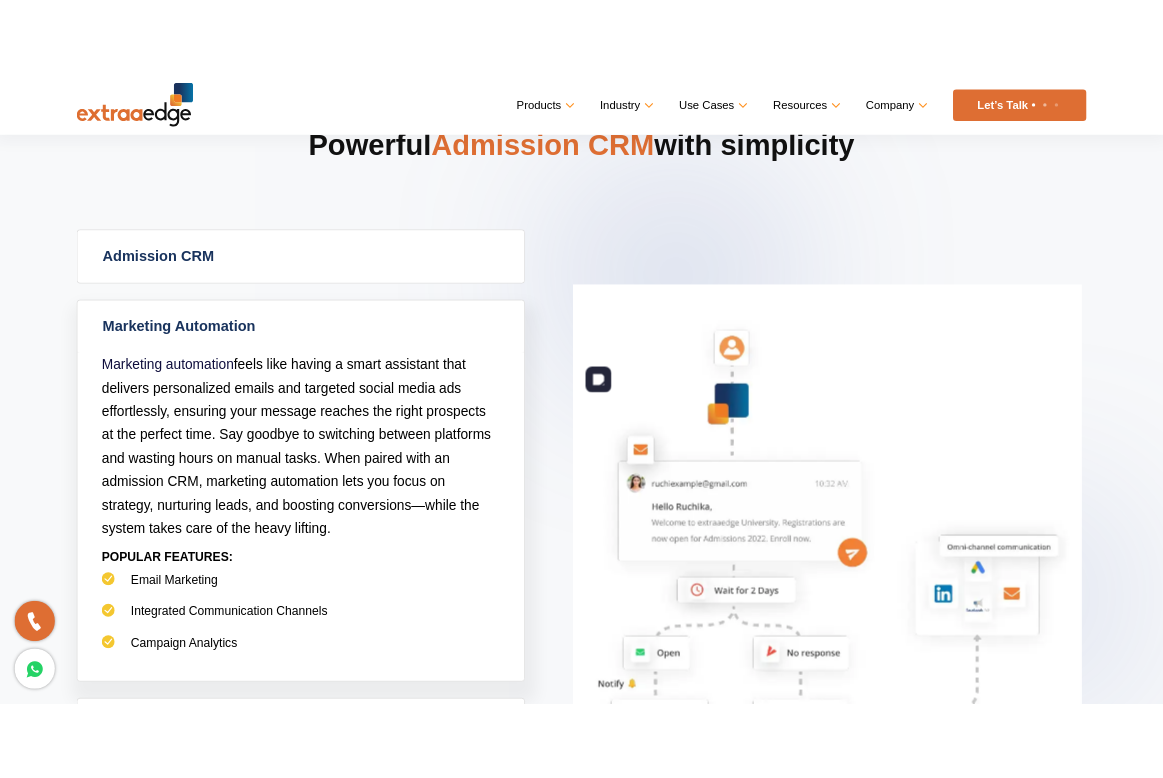 scroll, scrollTop: 864, scrollLeft: 0, axis: vertical 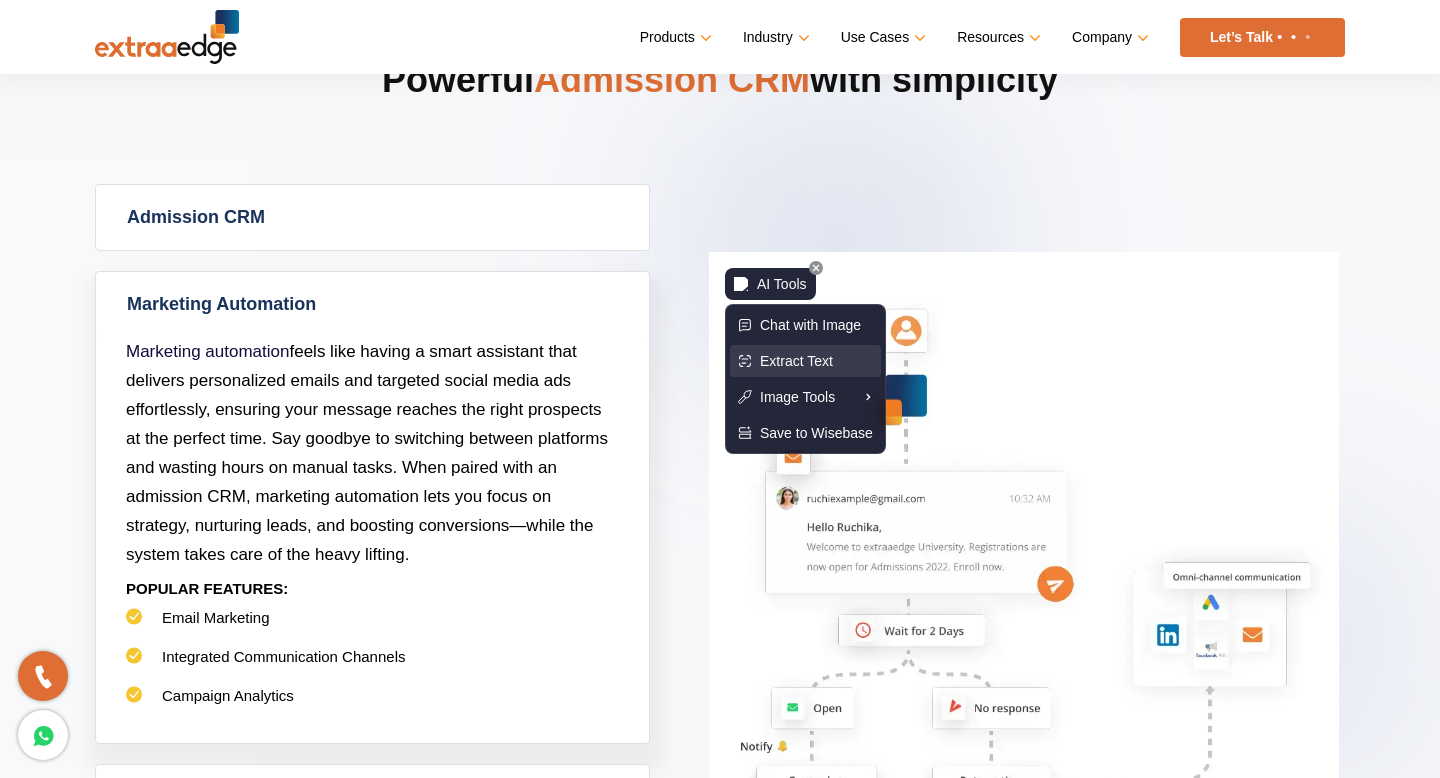 click on "Extract Text" at bounding box center (796, 361) 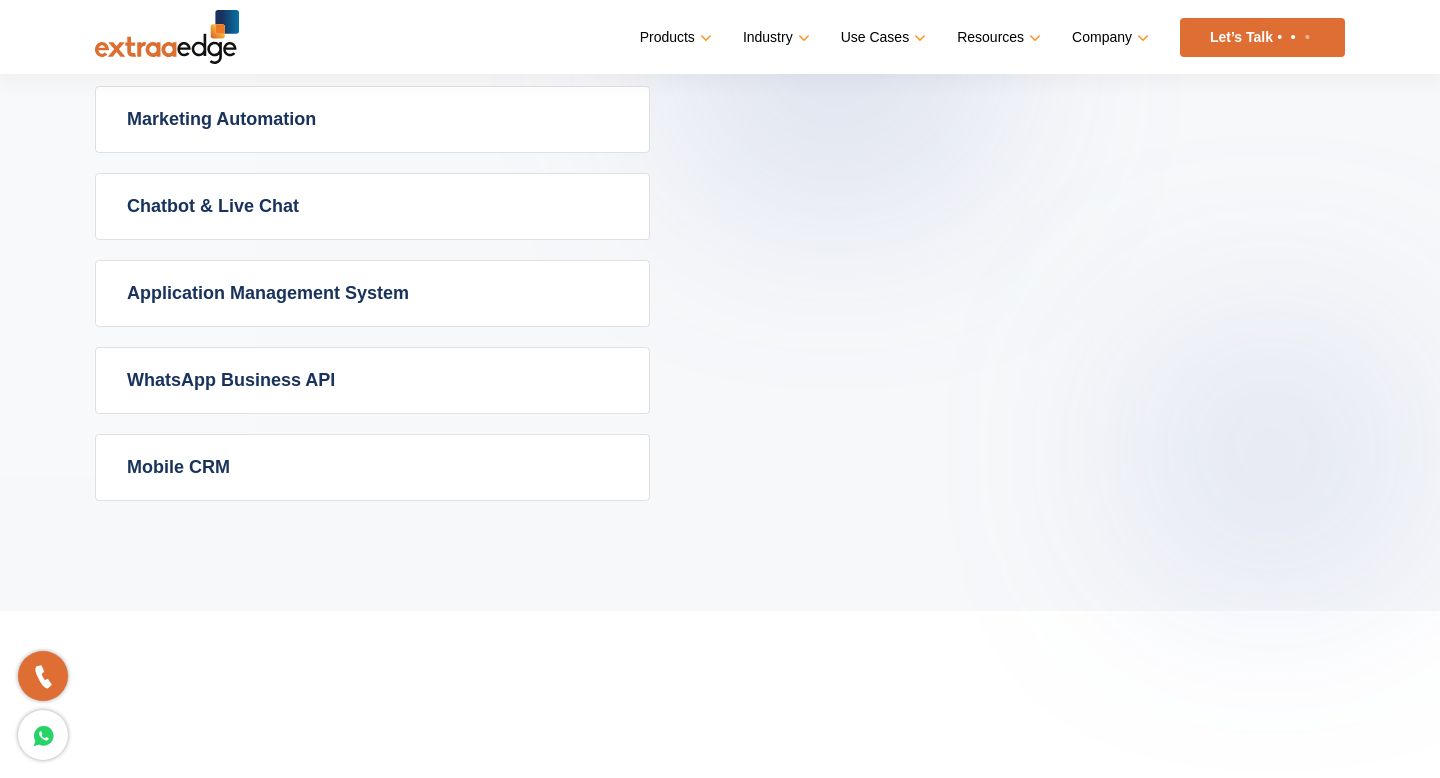 scroll, scrollTop: 1046, scrollLeft: 0, axis: vertical 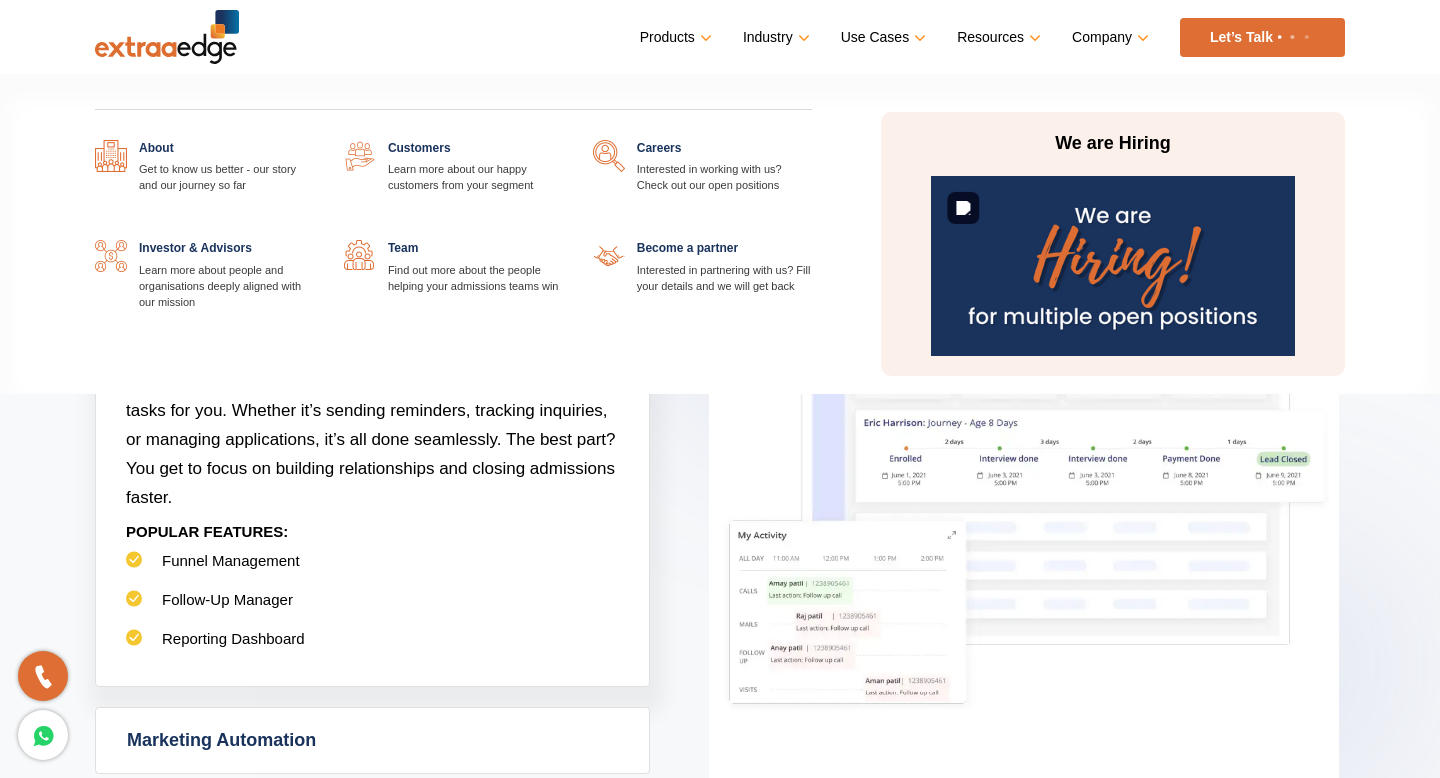 click at bounding box center (1112, 266) 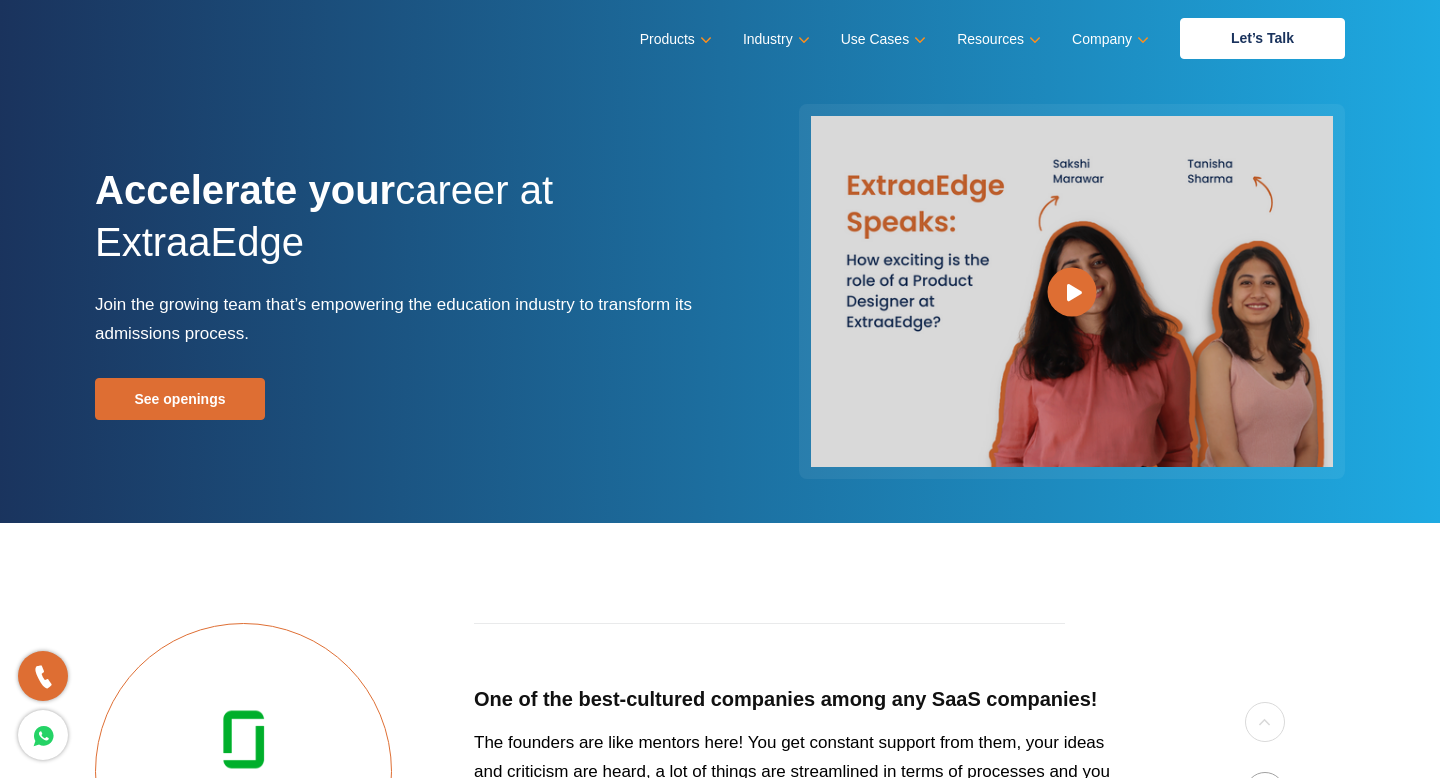 scroll, scrollTop: 307, scrollLeft: 0, axis: vertical 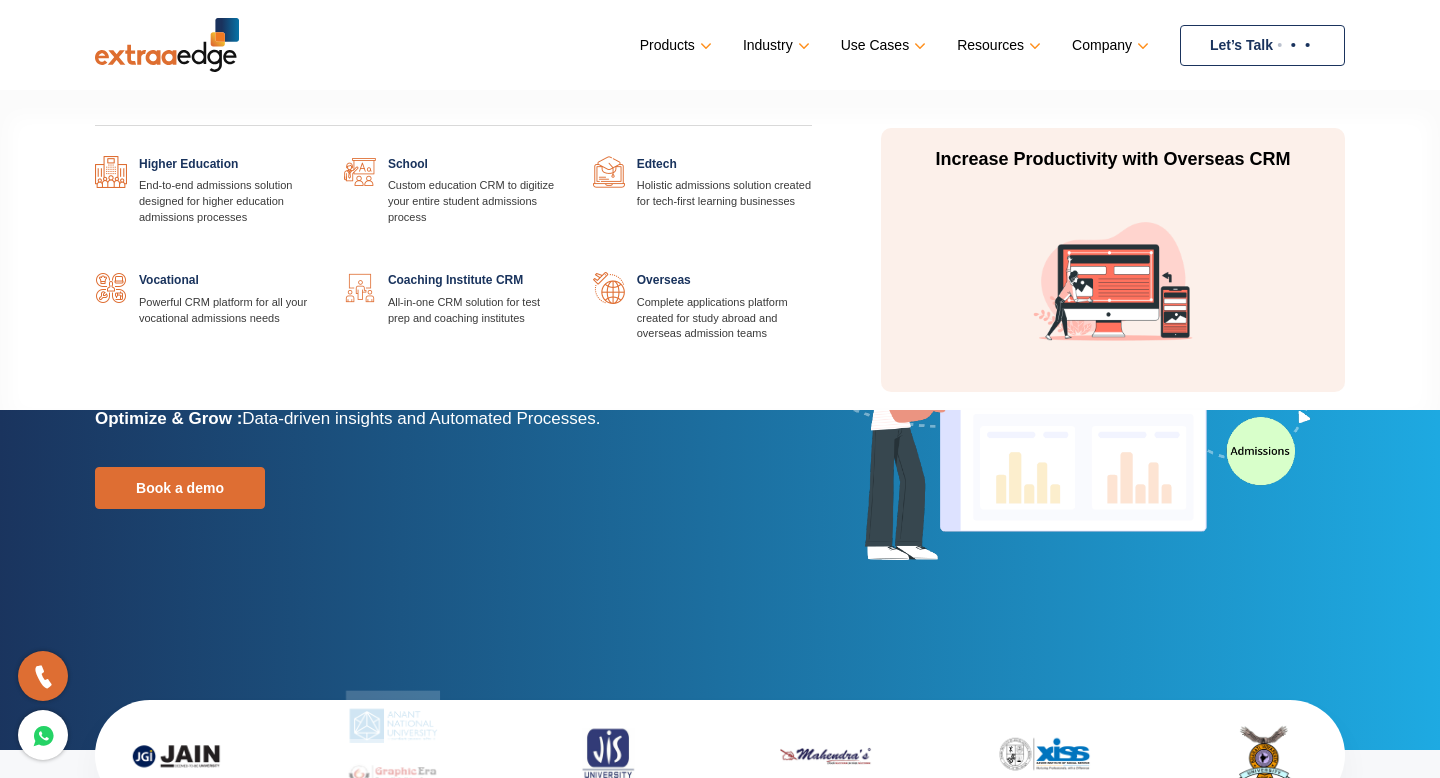 click at bounding box center (314, 156) 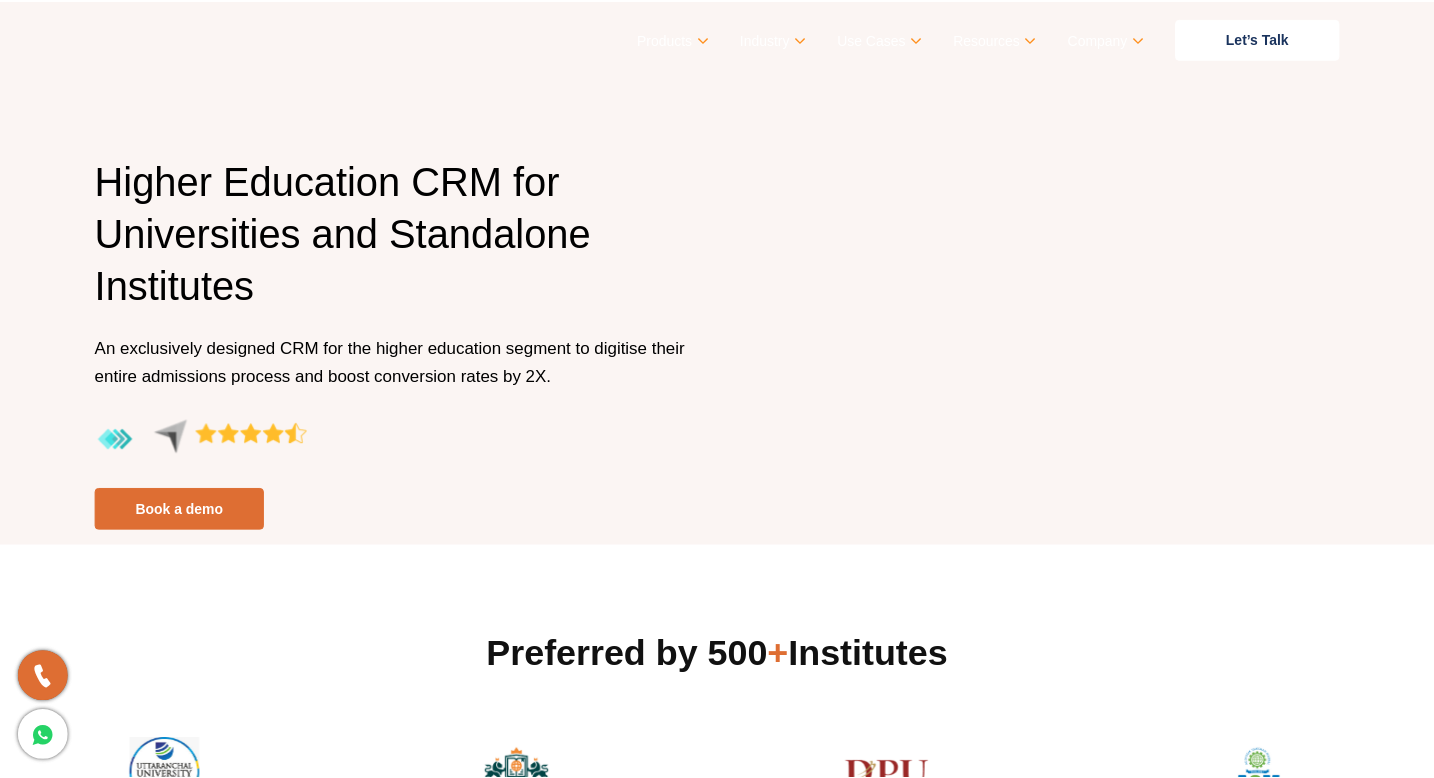 scroll, scrollTop: 0, scrollLeft: 0, axis: both 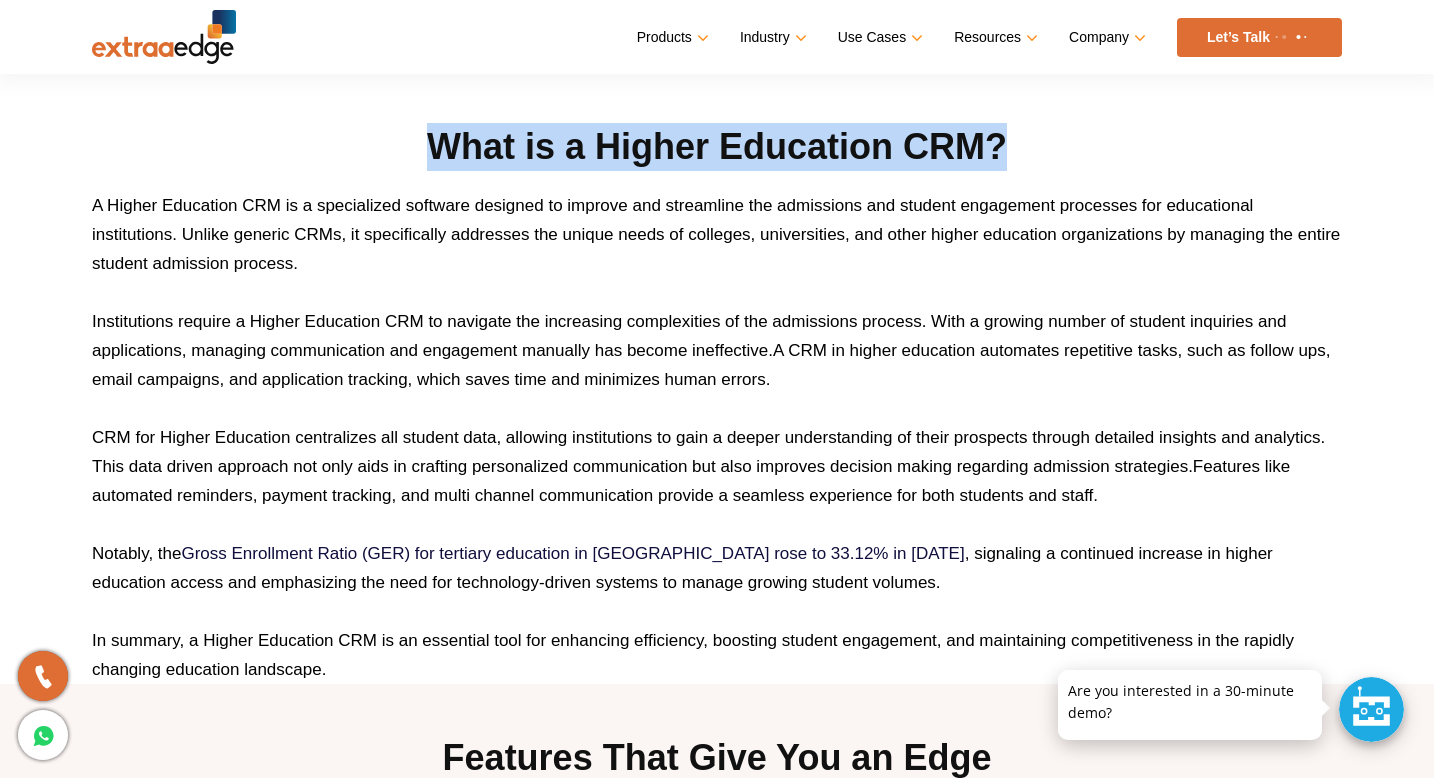 drag, startPoint x: 432, startPoint y: 144, endPoint x: 1013, endPoint y: 152, distance: 581.05505 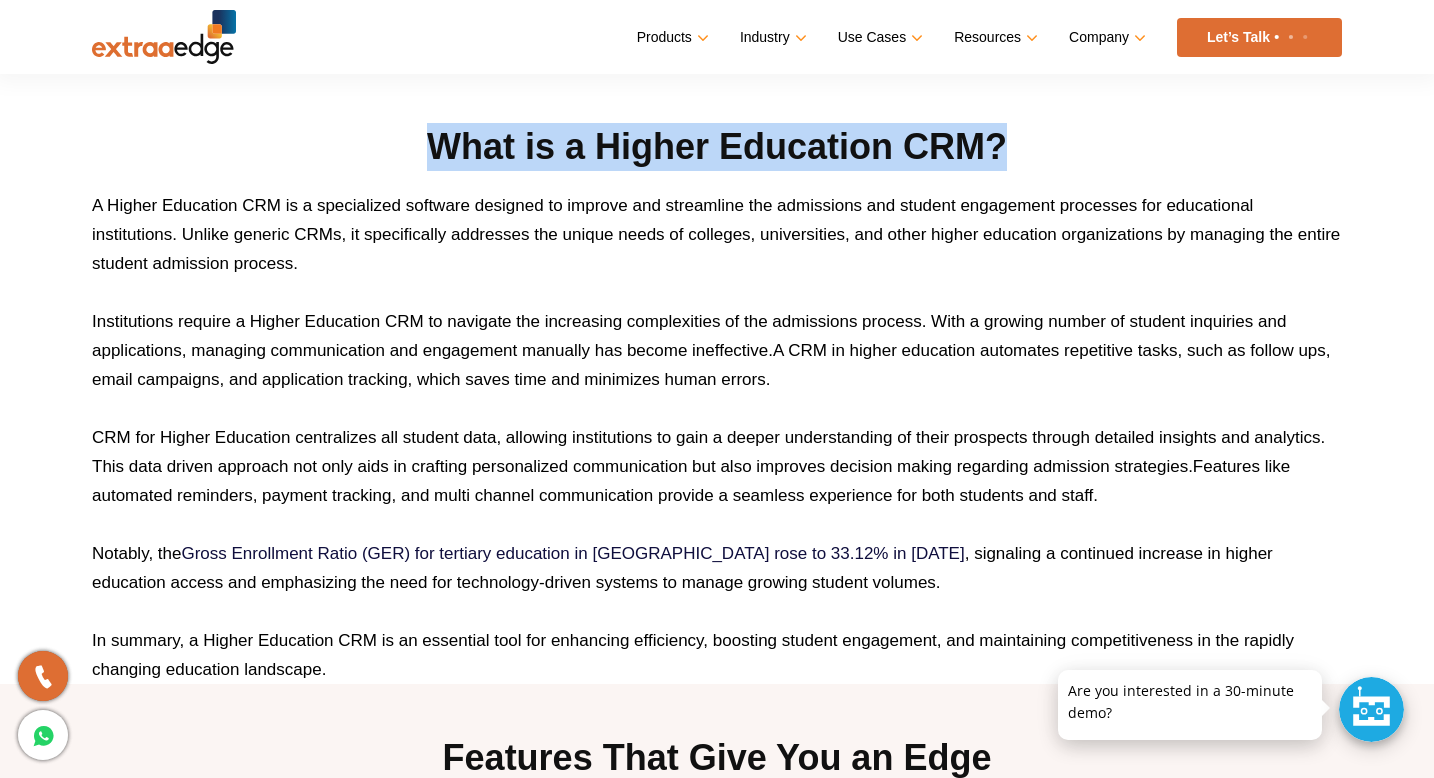 click on "What is a Higher Education CRM?" at bounding box center (717, 147) 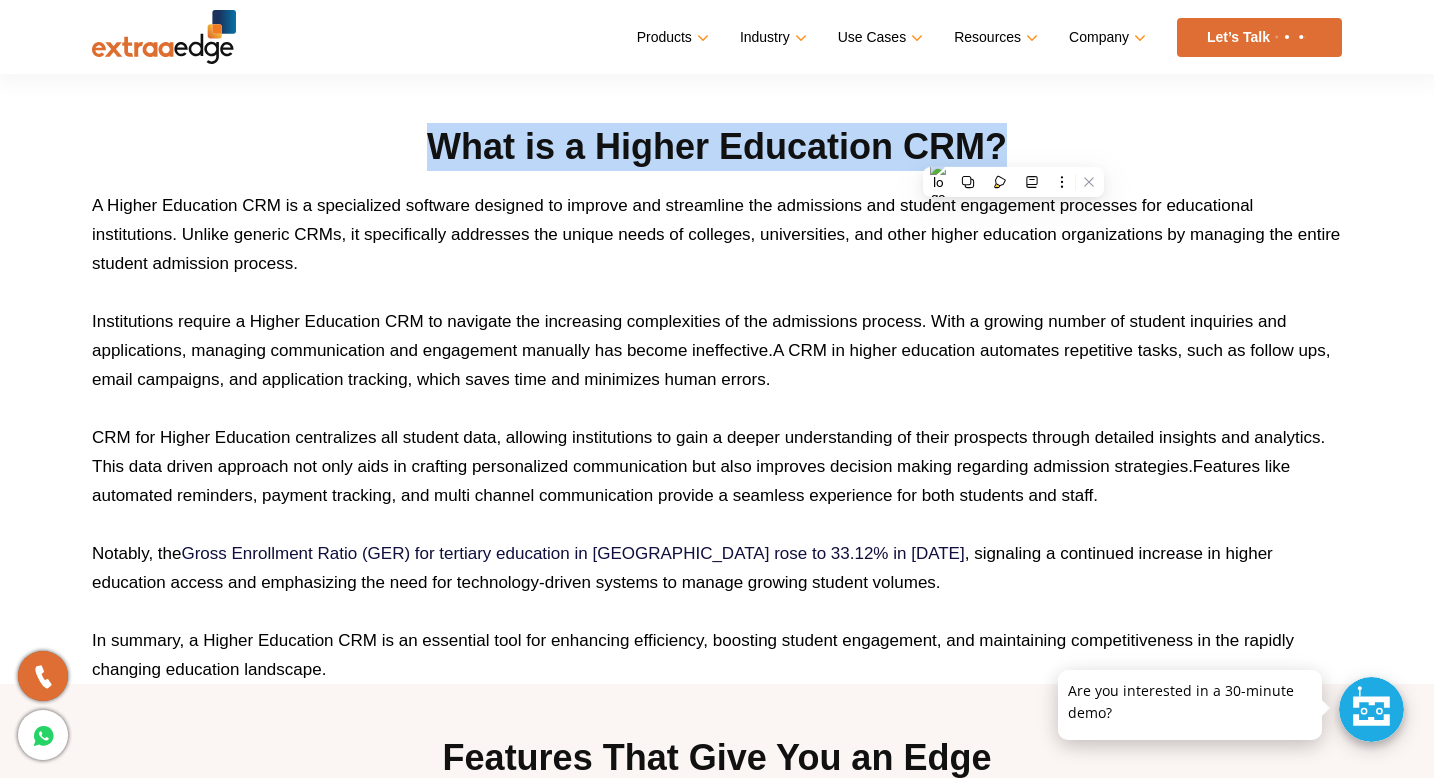 click on "What is a Higher Education CRM?" at bounding box center (717, 147) 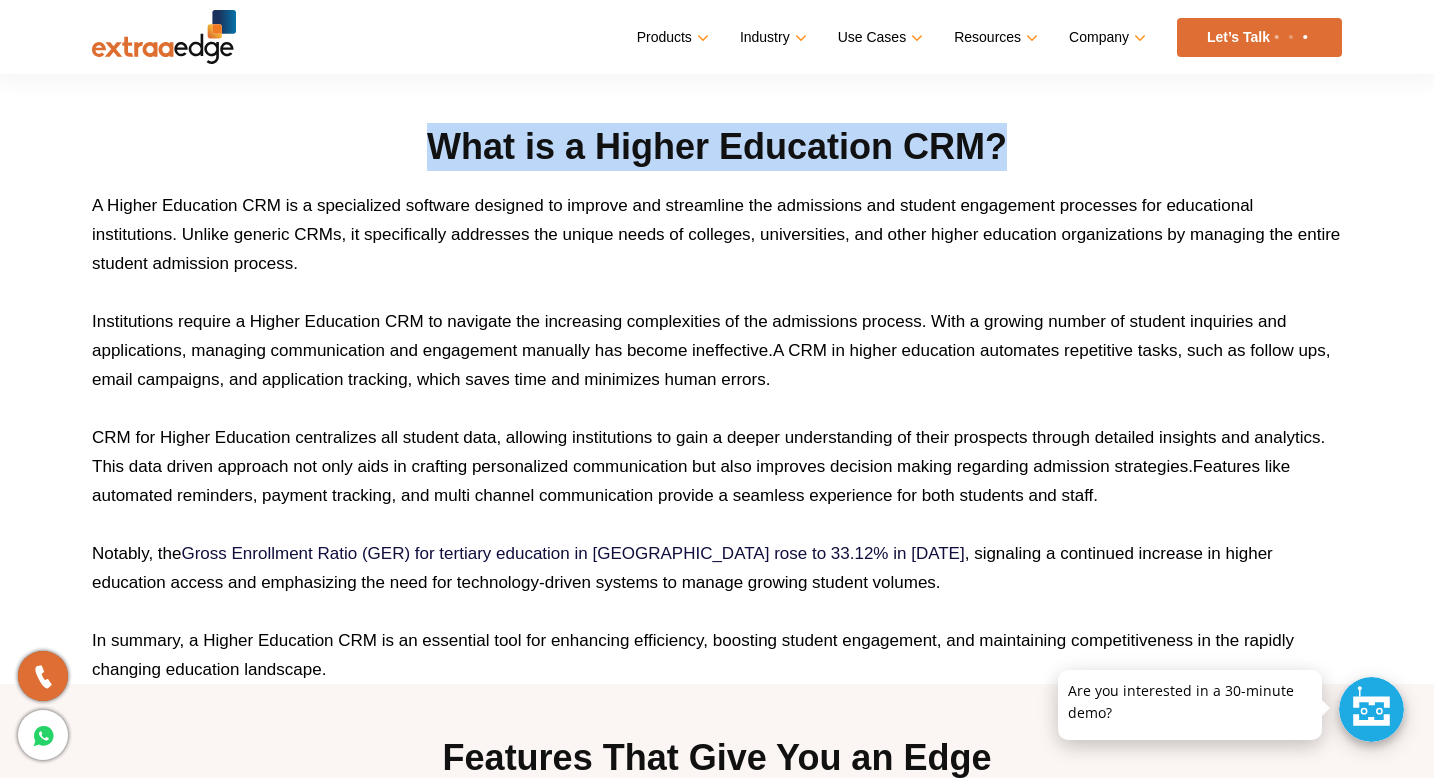 drag, startPoint x: 1005, startPoint y: 143, endPoint x: 429, endPoint y: 144, distance: 576.00085 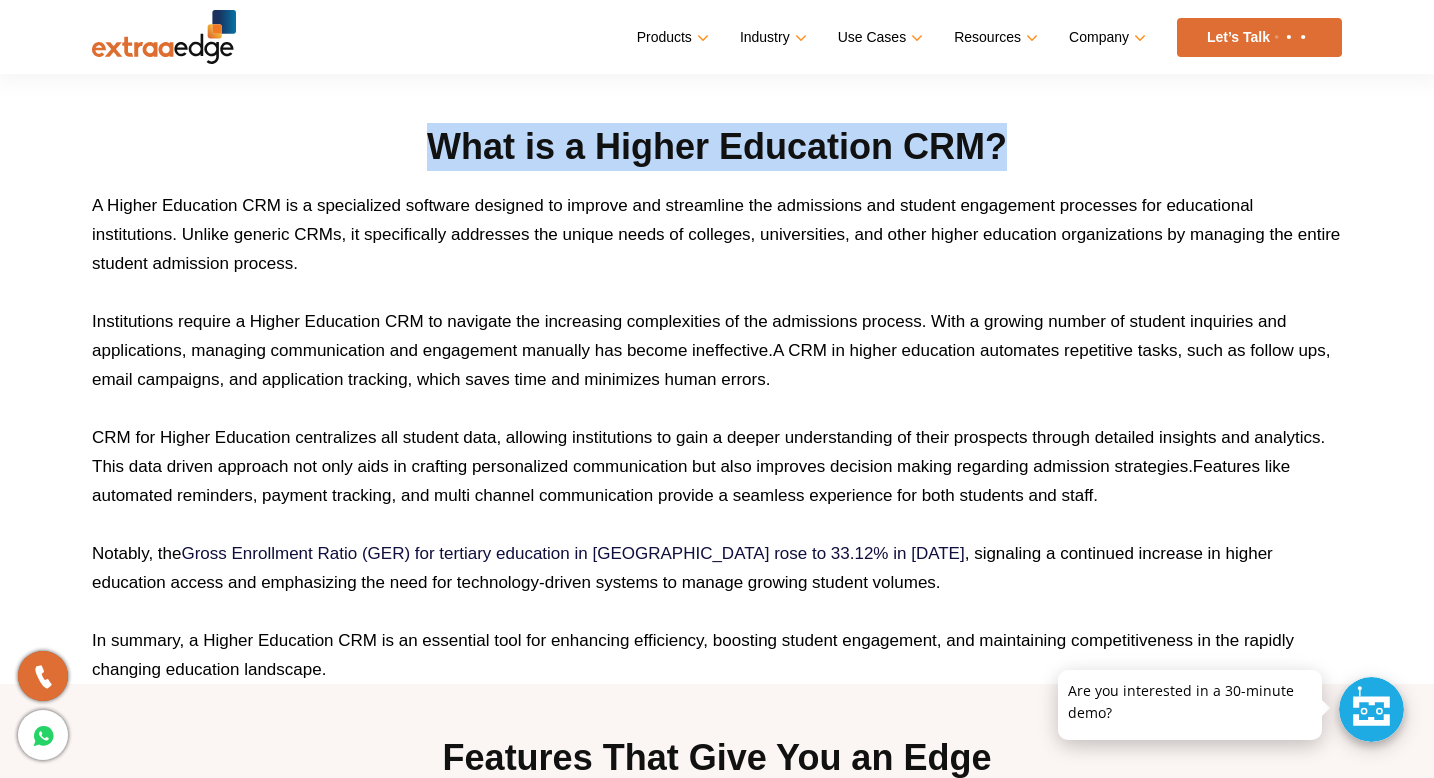 click on "What is a Higher Education CRM?" at bounding box center (717, 147) 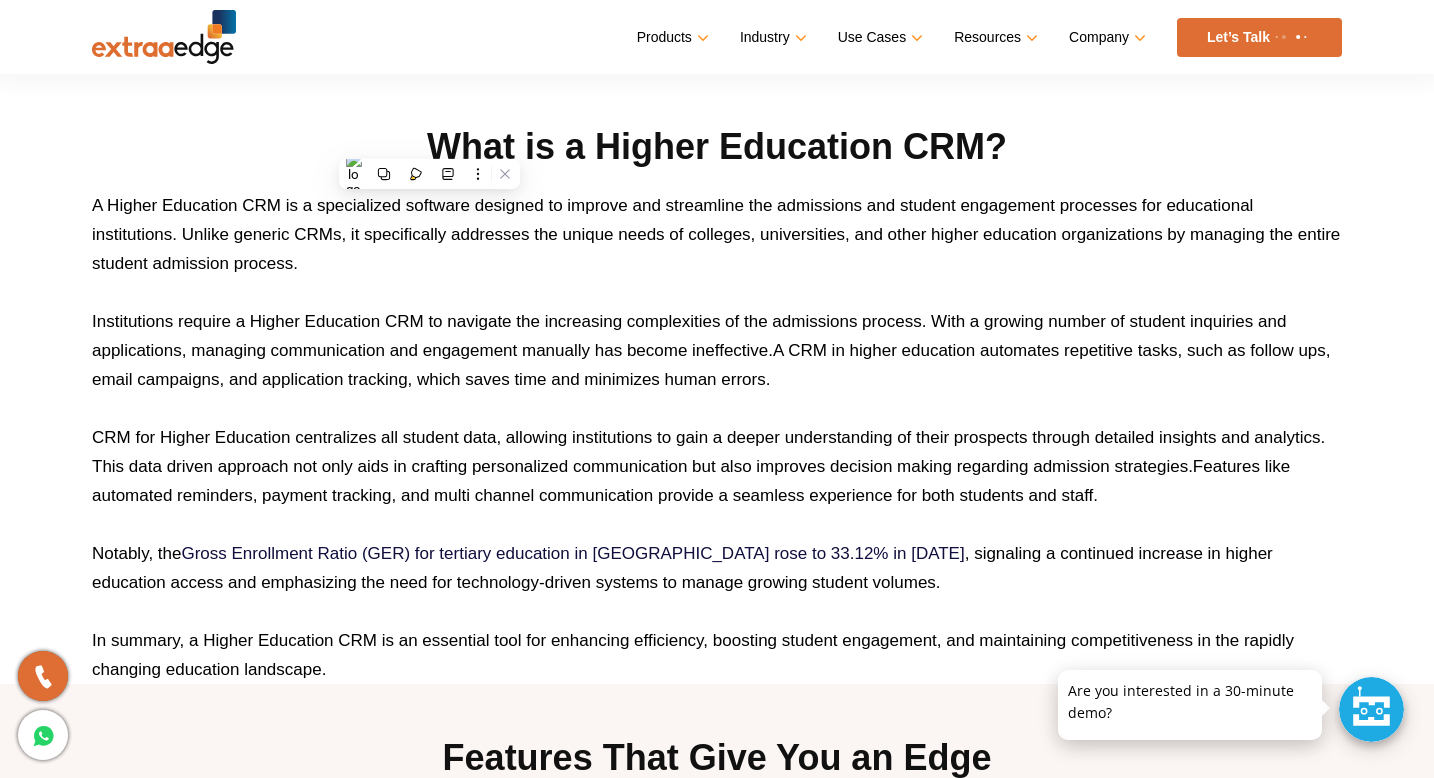 click on "What is a Higher Education CRM?" at bounding box center [717, 147] 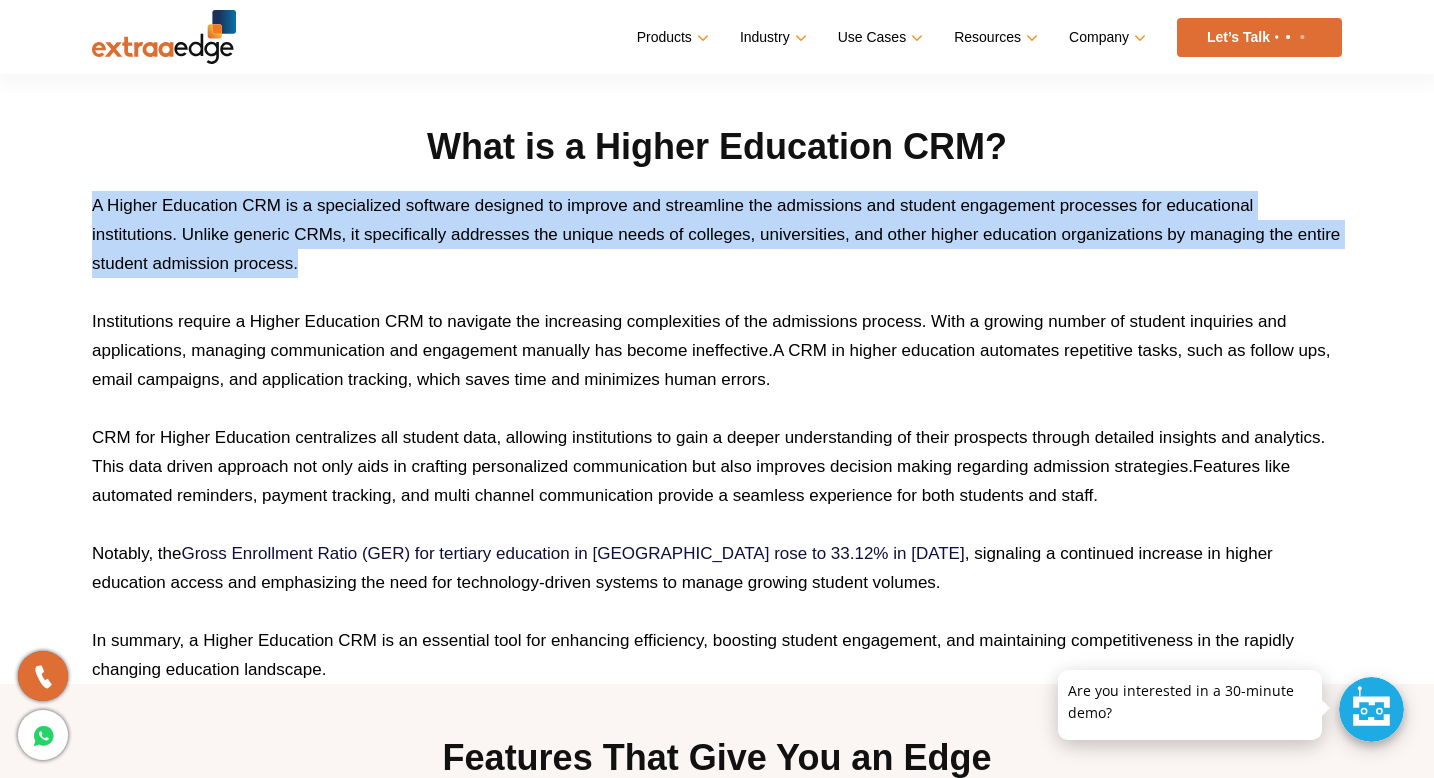 drag, startPoint x: 91, startPoint y: 203, endPoint x: 302, endPoint y: 265, distance: 219.92044 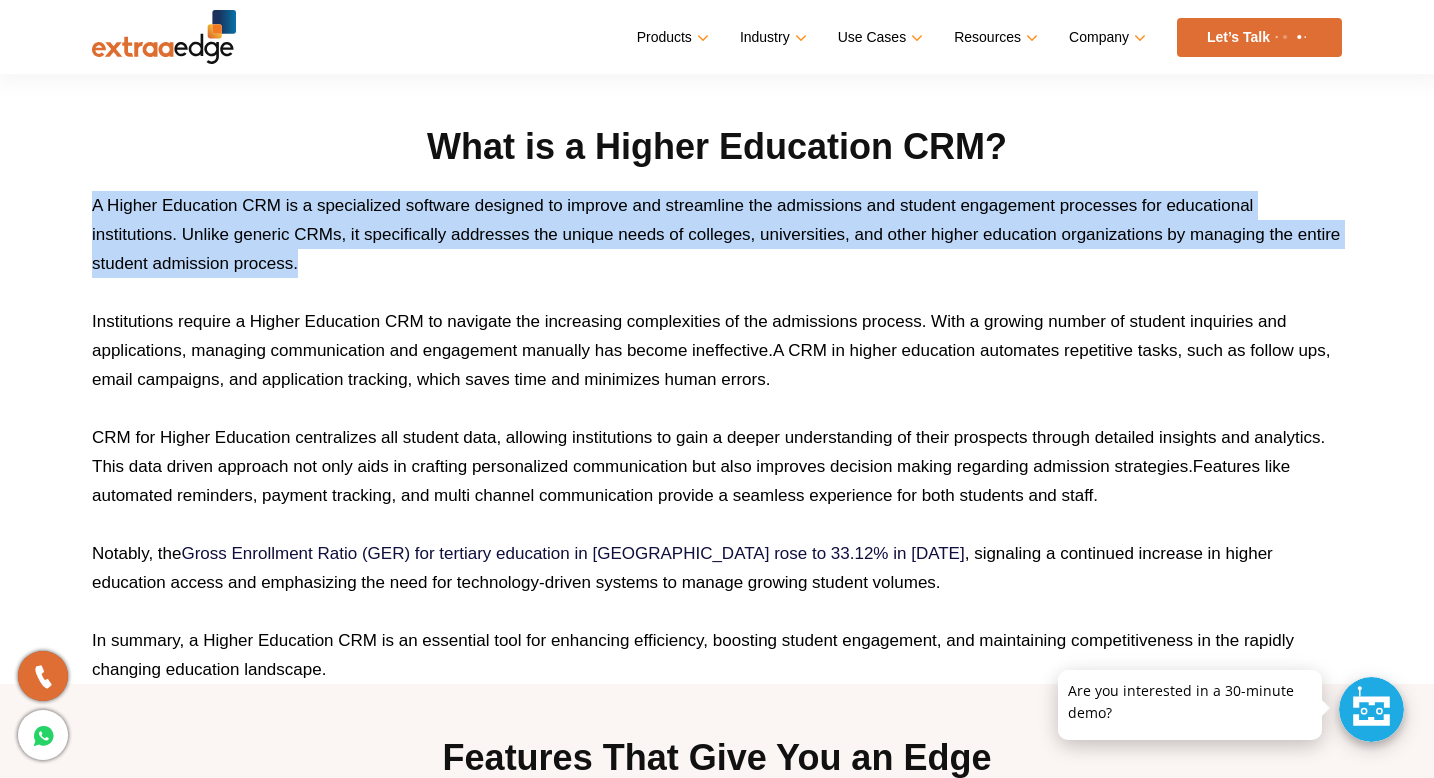 click on "What is a Higher Education CRM?
A Higher Education CRM is a specialized software designed to improve and streamline the admissions and student engagement processes for educational institutions. Unlike generic CRMs, it specifically addresses the unique needs of colleges, universities, and other higher education organizations by managing the entire student admission process.
Institutions require a Higher Education CRM to navigate the increasing complexities of the admissions process. With a growing number of student inquiries and applications, managing communication and engagement manually has become ineffective.  A CRM in higher education automates repetitive tasks, such as follow ups, email campaigns, and application tracking, which saves time and minimizes human errors.
Features like automated reminders, payment tracking, and multi channel communication provide a seamless experience for both students and staff.
Notably, the" at bounding box center (717, 403) 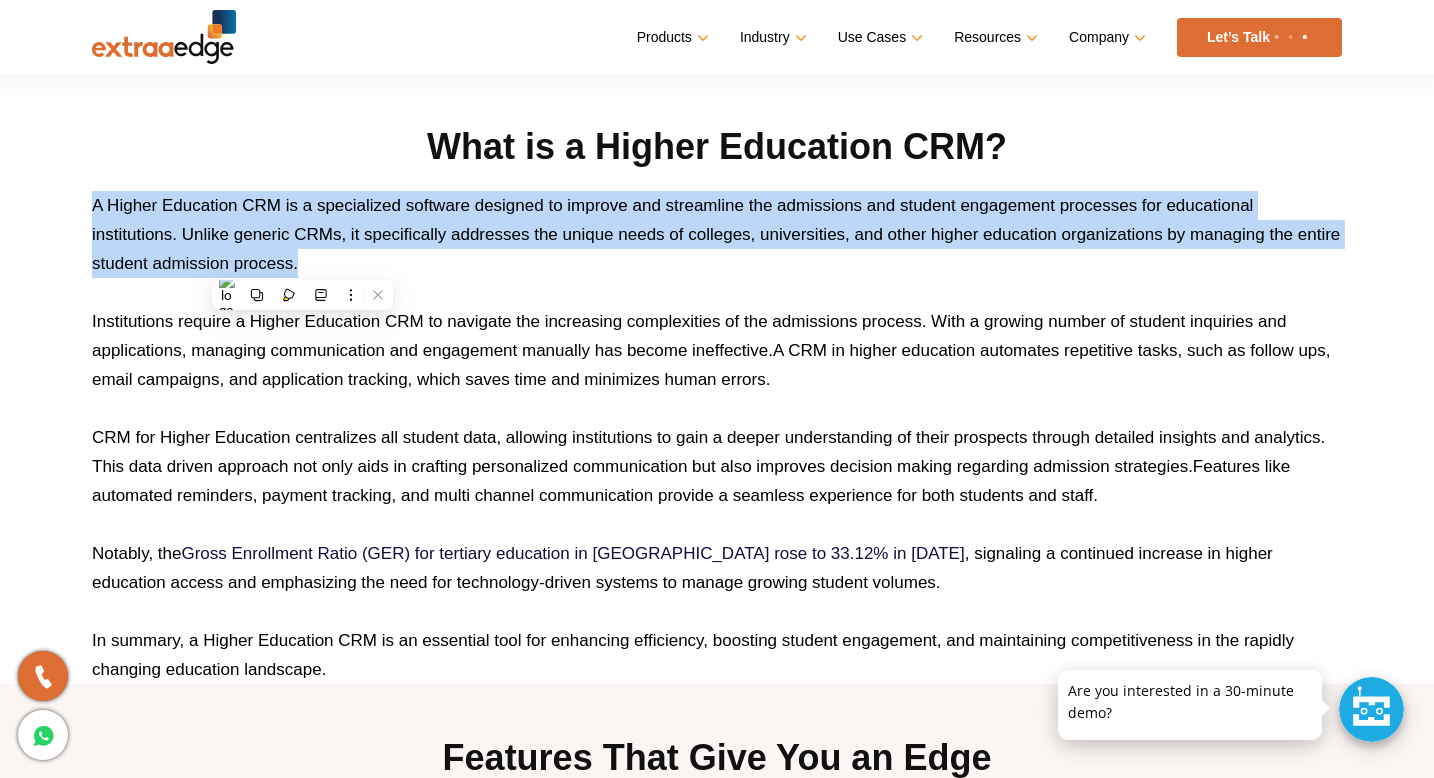 click on "A Higher Education CRM is a specialized software designed to improve and streamline the admissions and student engagement processes for educational institutions. Unlike generic CRMs, it specifically addresses the unique needs of colleges, universities, and other higher education organizations by managing the entire student admission process." at bounding box center (717, 234) 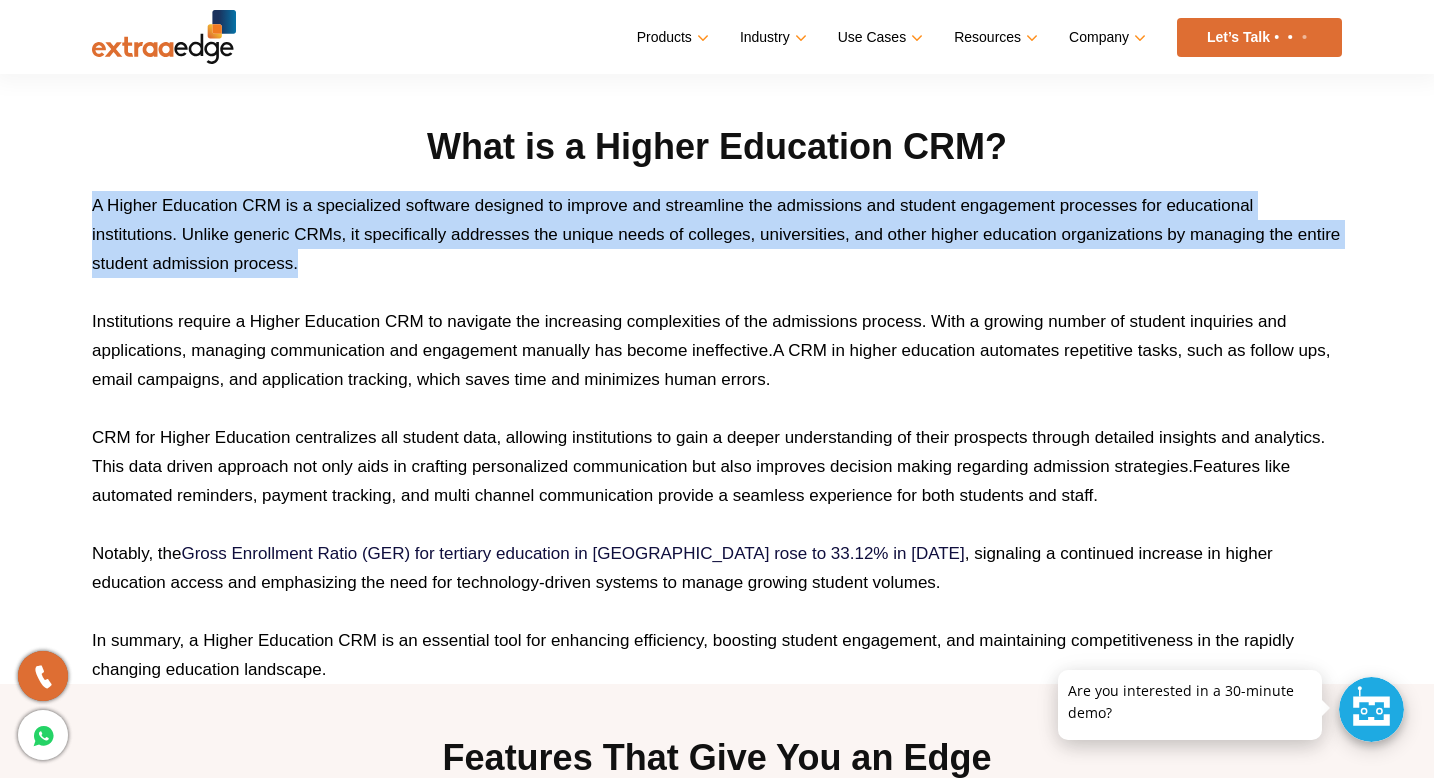 drag, startPoint x: 304, startPoint y: 260, endPoint x: 91, endPoint y: 201, distance: 221.02036 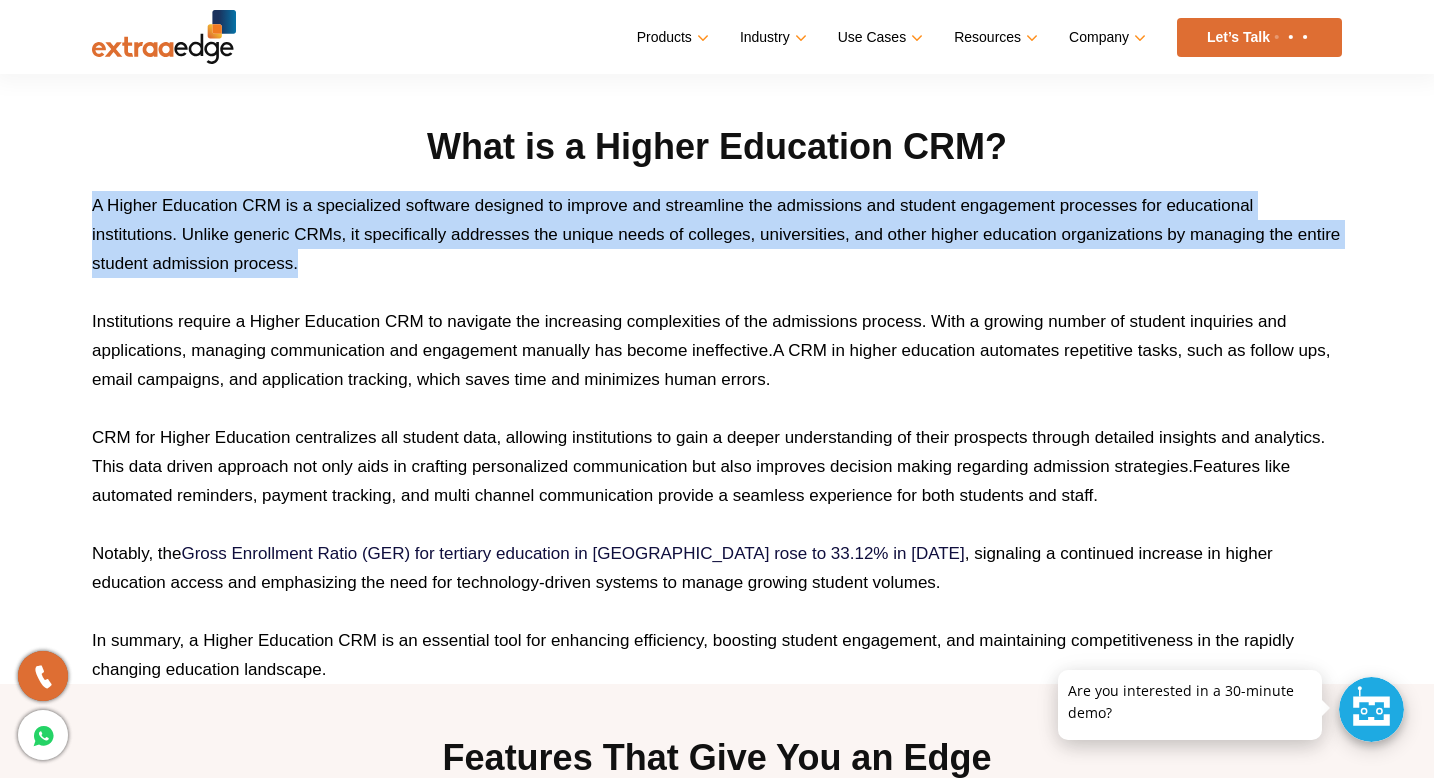 click on "A Higher Education CRM is a specialized software designed to improve and streamline the admissions and student engagement processes for educational institutions. Unlike generic CRMs, it specifically addresses the unique needs of colleges, universities, and other higher education organizations by managing the entire student admission process." at bounding box center (717, 234) 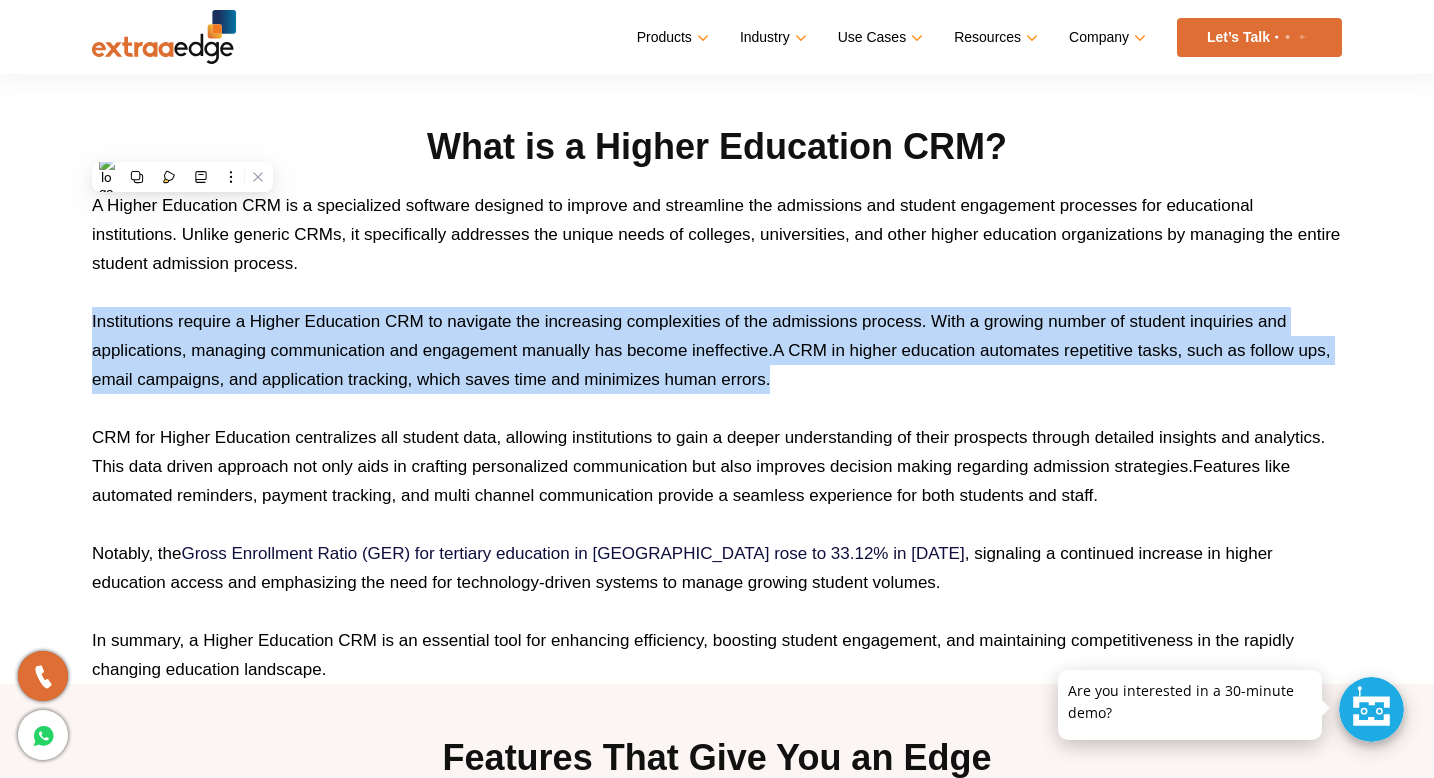 drag, startPoint x: 89, startPoint y: 317, endPoint x: 913, endPoint y: 388, distance: 827.0532 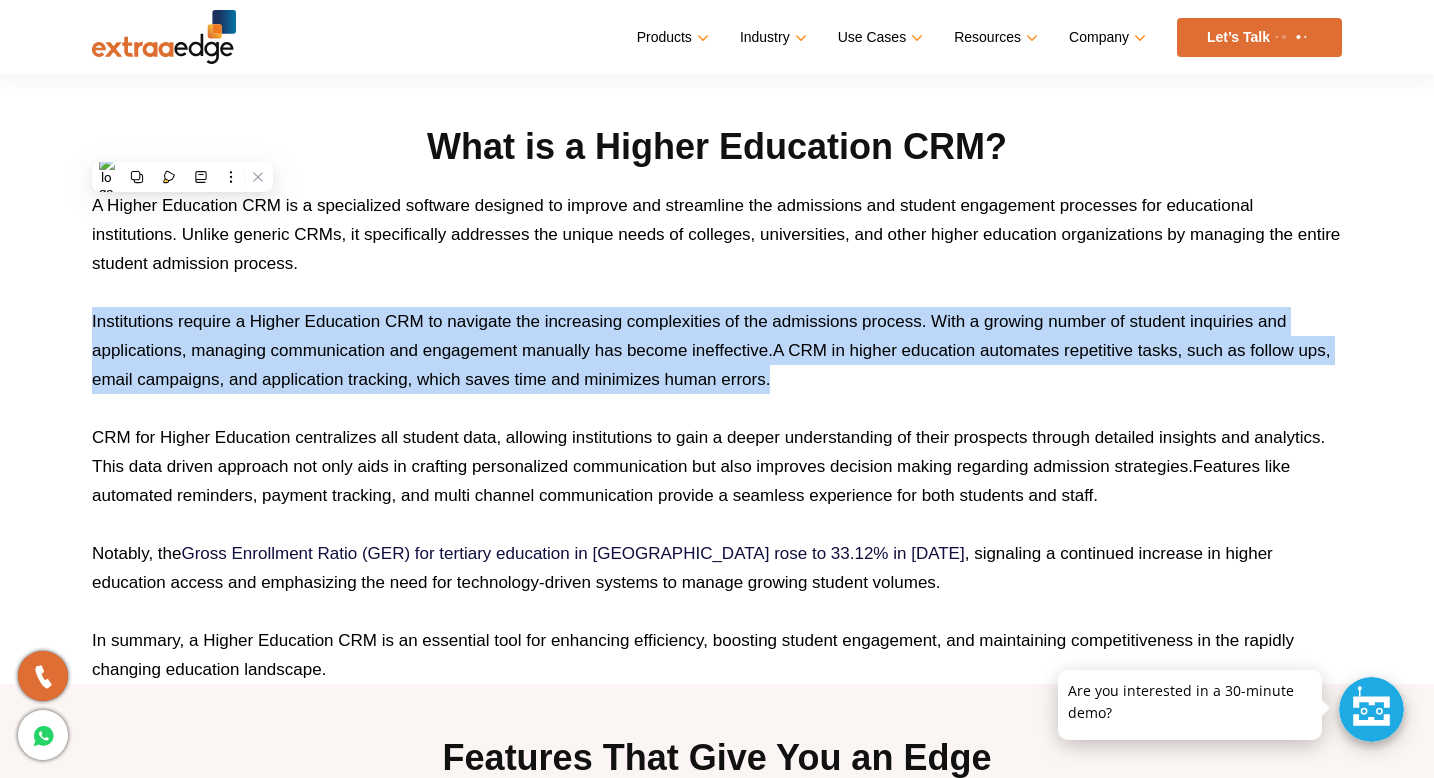 click on "What is a Higher Education CRM?
A Higher Education CRM is a specialized software designed to improve and streamline the admissions and student engagement processes for educational institutions. Unlike generic CRMs, it specifically addresses the unique needs of colleges, universities, and other higher education organizations by managing the entire student admission process.
Institutions require a Higher Education CRM to navigate the increasing complexities of the admissions process. With a growing number of student inquiries and applications, managing communication and engagement manually has become ineffective.  A CRM in higher education automates repetitive tasks, such as follow ups, email campaigns, and application tracking, which saves time and minimizes human errors.
Features like automated reminders, payment tracking, and multi channel communication provide a seamless experience for both students and staff.
Notably, the" at bounding box center [717, 403] 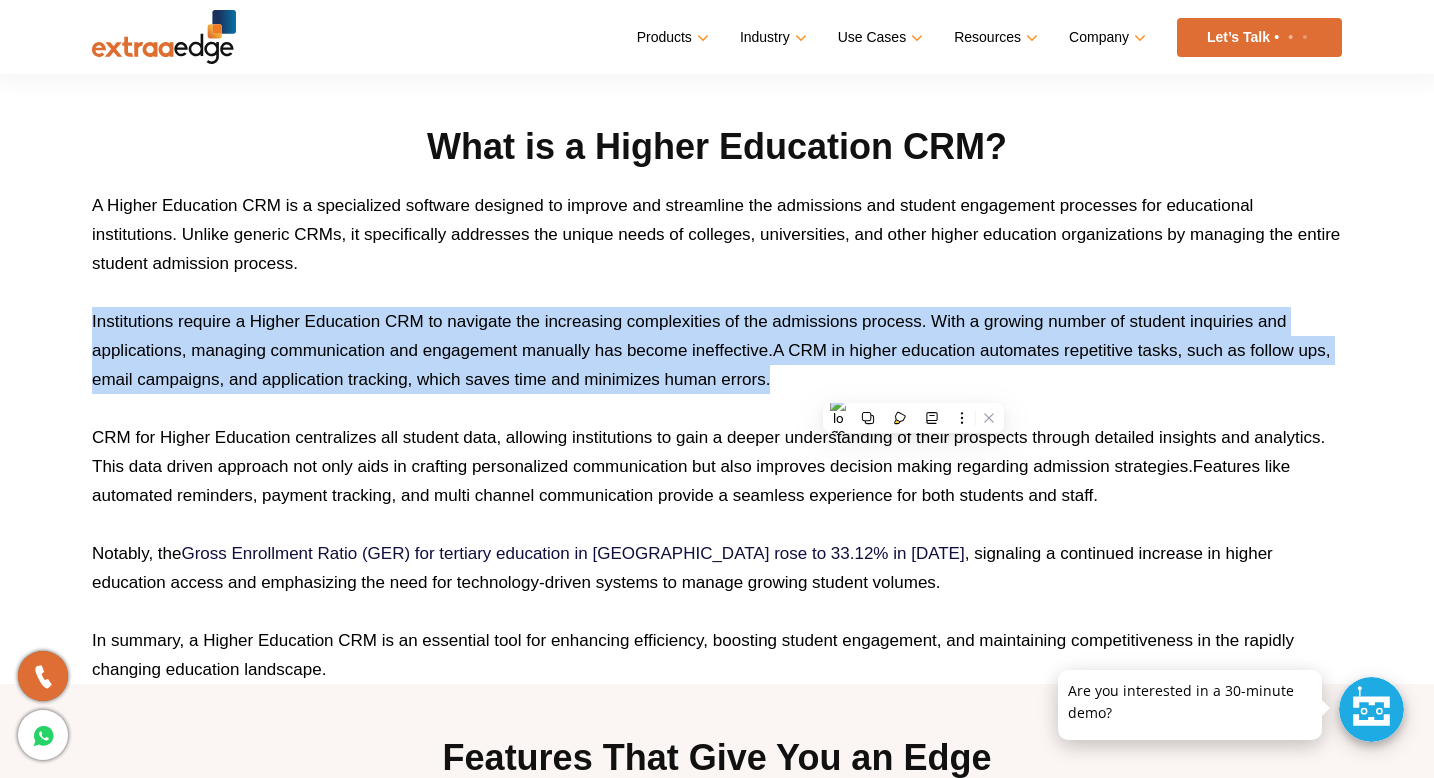 click on "Institutions require a Higher Education CRM to navigate the increasing complexities of the admissions process. With a growing number of student inquiries and applications, managing communication and engagement manually has become ineffective.  A CRM in higher education automates repetitive tasks, such as follow ups, email campaigns, and application tracking, which saves time and minimizes human errors." at bounding box center (717, 350) 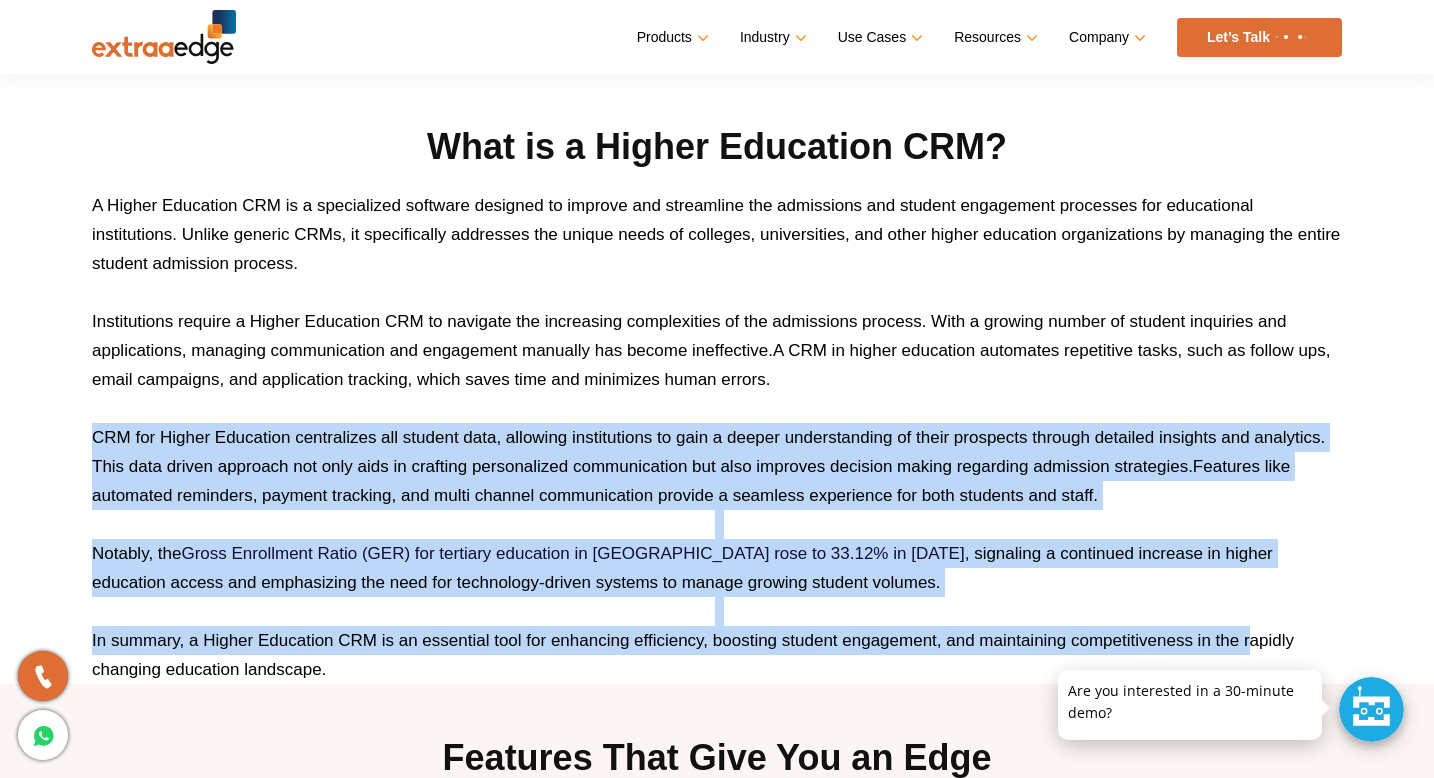 drag, startPoint x: 93, startPoint y: 434, endPoint x: 1251, endPoint y: 633, distance: 1174.9745 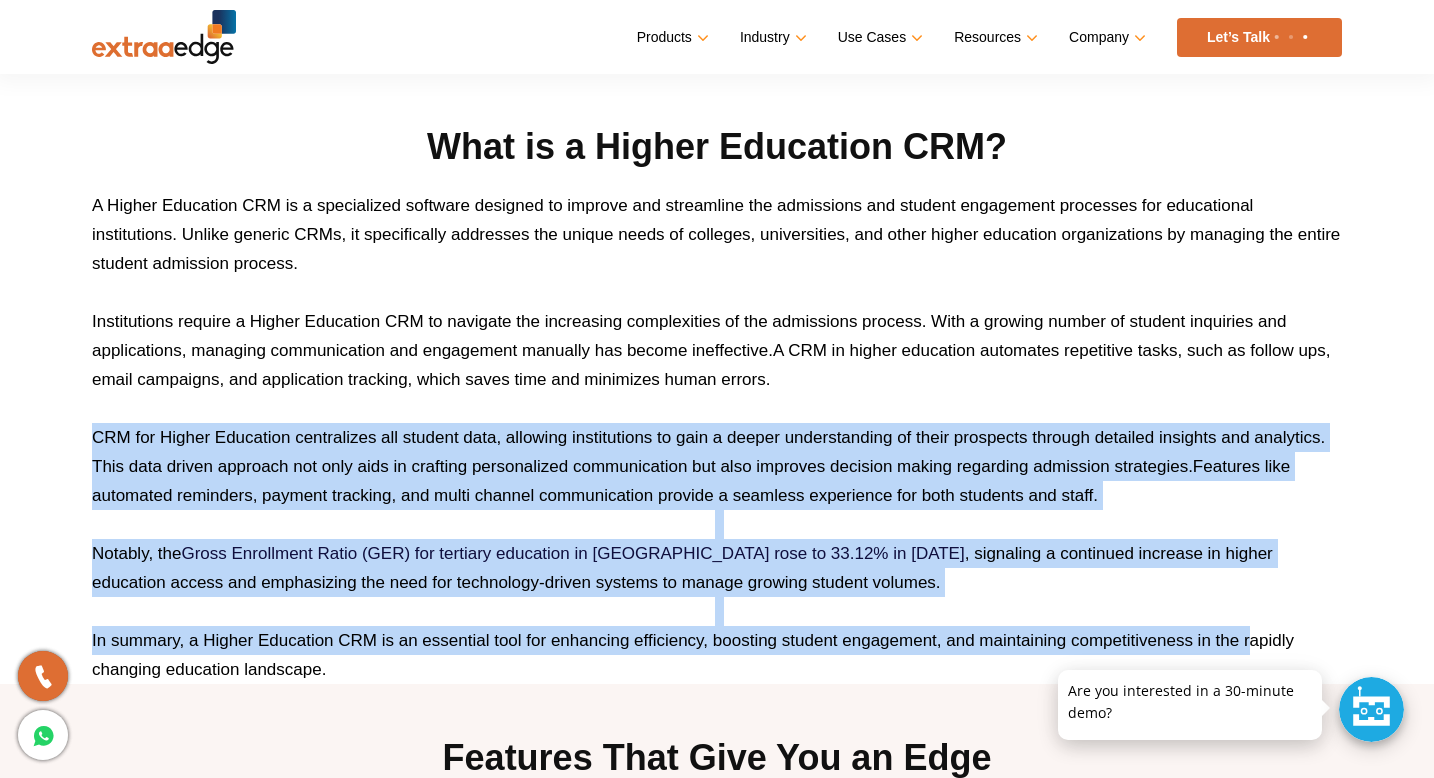 click on "What is a Higher Education CRM?
A Higher Education CRM is a specialized software designed to improve and streamline the admissions and student engagement processes for educational institutions. Unlike generic CRMs, it specifically addresses the unique needs of colleges, universities, and other higher education organizations by managing the entire student admission process.
Institutions require a Higher Education CRM to navigate the increasing complexities of the admissions process. With a growing number of student inquiries and applications, managing communication and engagement manually has become ineffective.  A CRM in higher education automates repetitive tasks, such as follow ups, email campaigns, and application tracking, which saves time and minimizes human errors.
Features like automated reminders, payment tracking, and multi channel communication provide a seamless experience for both students and staff.
Notably, the" at bounding box center [717, 403] 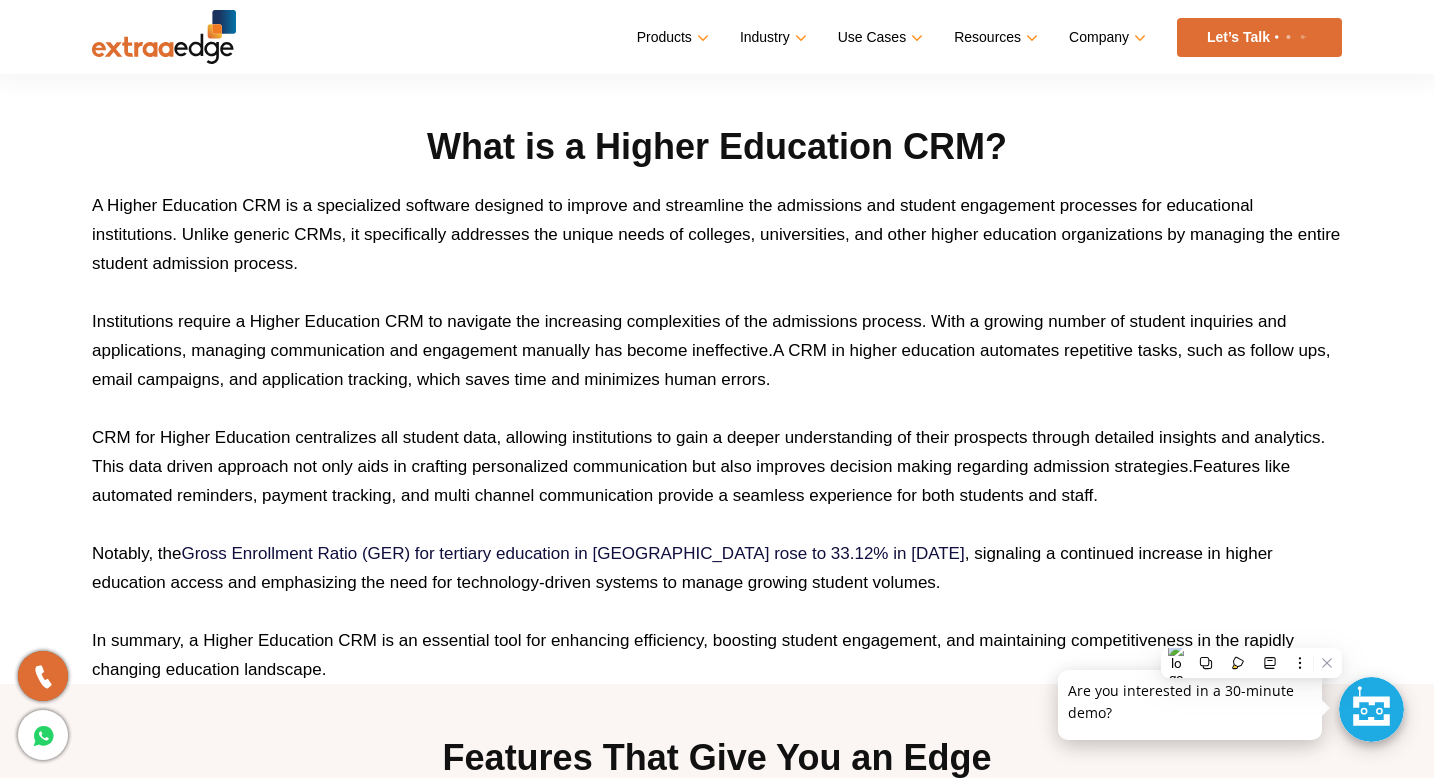 click on "Institutions require a Higher Education CRM to navigate the increasing complexities of the admissions process. With a growing number of student inquiries and applications, managing communication and engagement manually has become ineffective.  A CRM in higher education automates repetitive tasks, such as follow ups, email campaigns, and application tracking, which saves time and minimizes human errors." at bounding box center [717, 350] 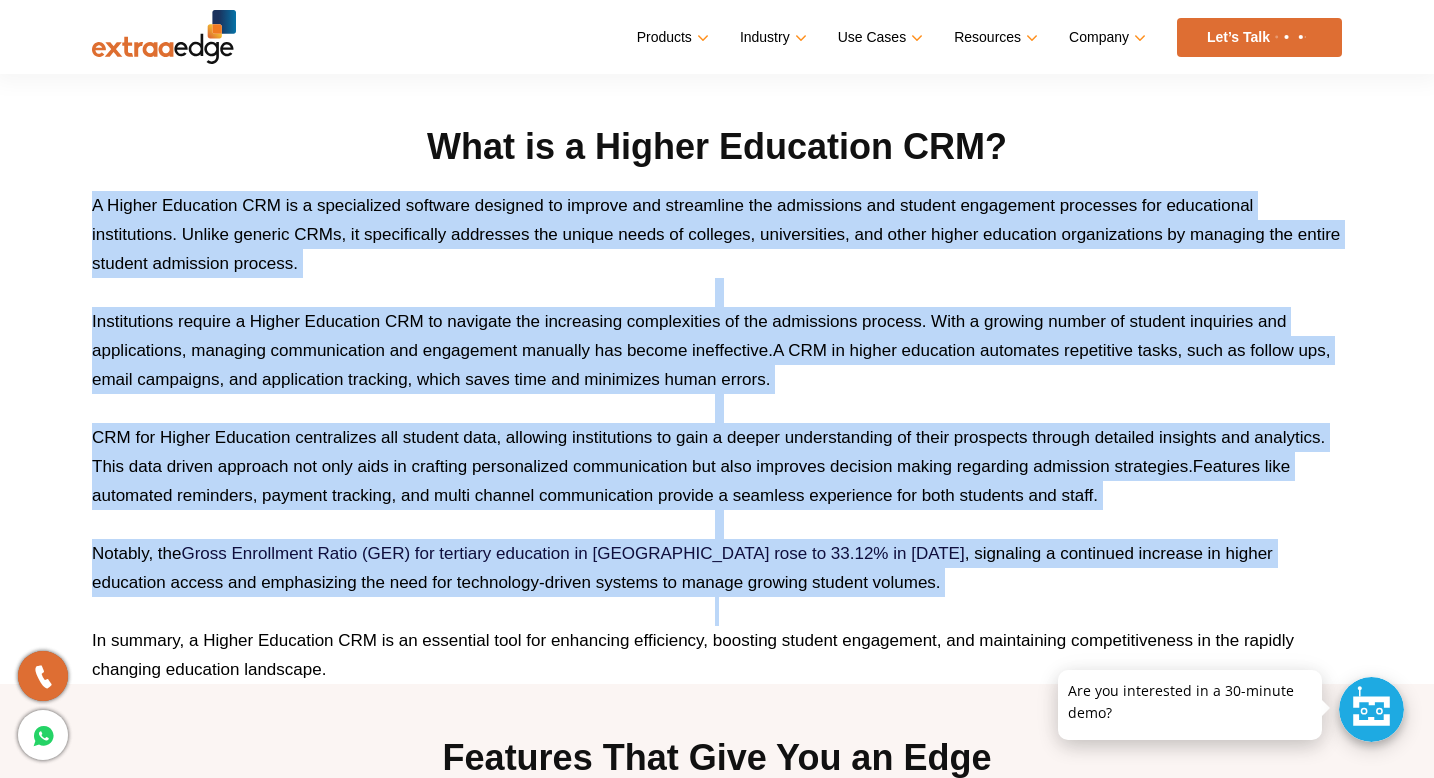 drag, startPoint x: 94, startPoint y: 202, endPoint x: 1068, endPoint y: 619, distance: 1059.5117 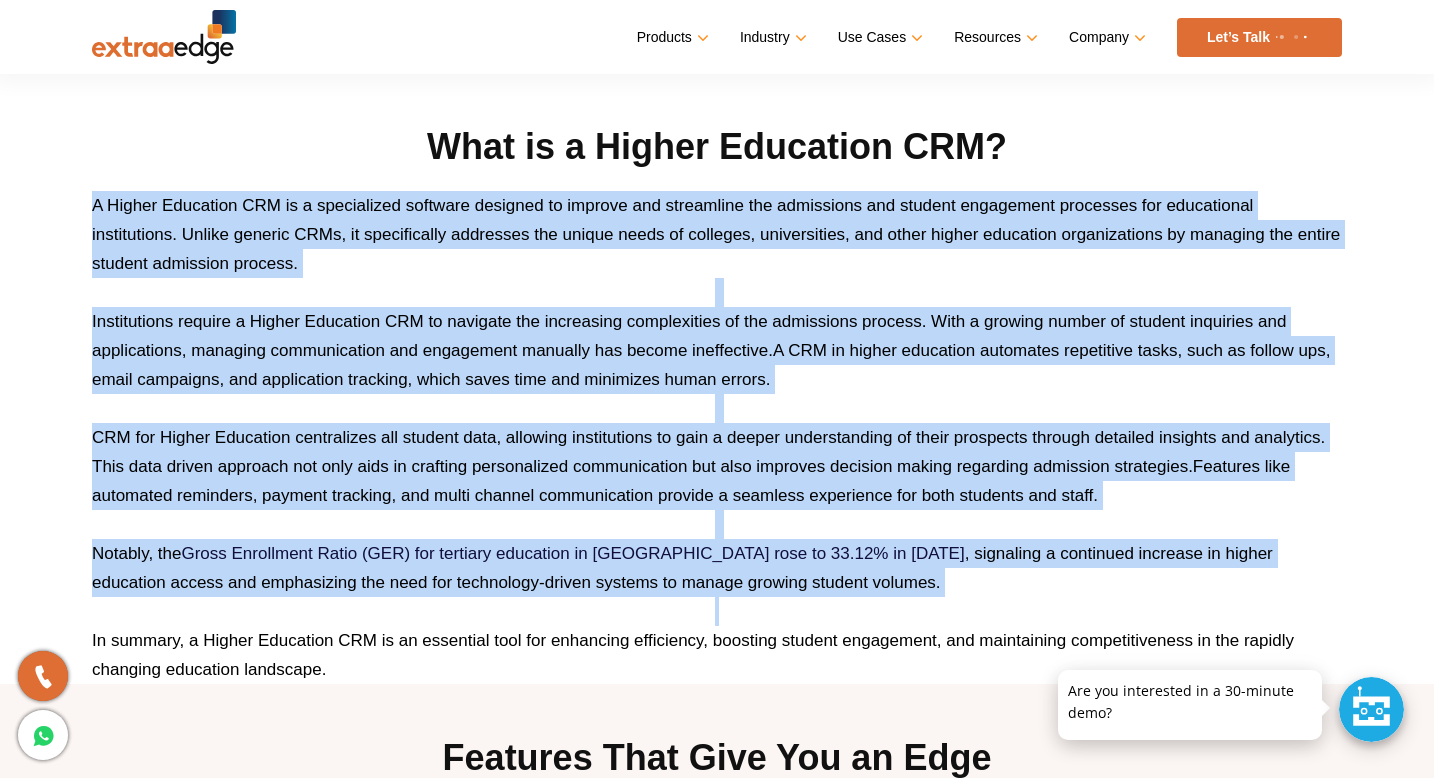 click on "What is a Higher Education CRM?
A Higher Education CRM is a specialized software designed to improve and streamline the admissions and student engagement processes for educational institutions. Unlike generic CRMs, it specifically addresses the unique needs of colleges, universities, and other higher education organizations by managing the entire student admission process.
Institutions require a Higher Education CRM to navigate the increasing complexities of the admissions process. With a growing number of student inquiries and applications, managing communication and engagement manually has become ineffective.  A CRM in higher education automates repetitive tasks, such as follow ups, email campaigns, and application tracking, which saves time and minimizes human errors.
Features like automated reminders, payment tracking, and multi channel communication provide a seamless experience for both students and staff.
Notably, the" at bounding box center [717, 403] 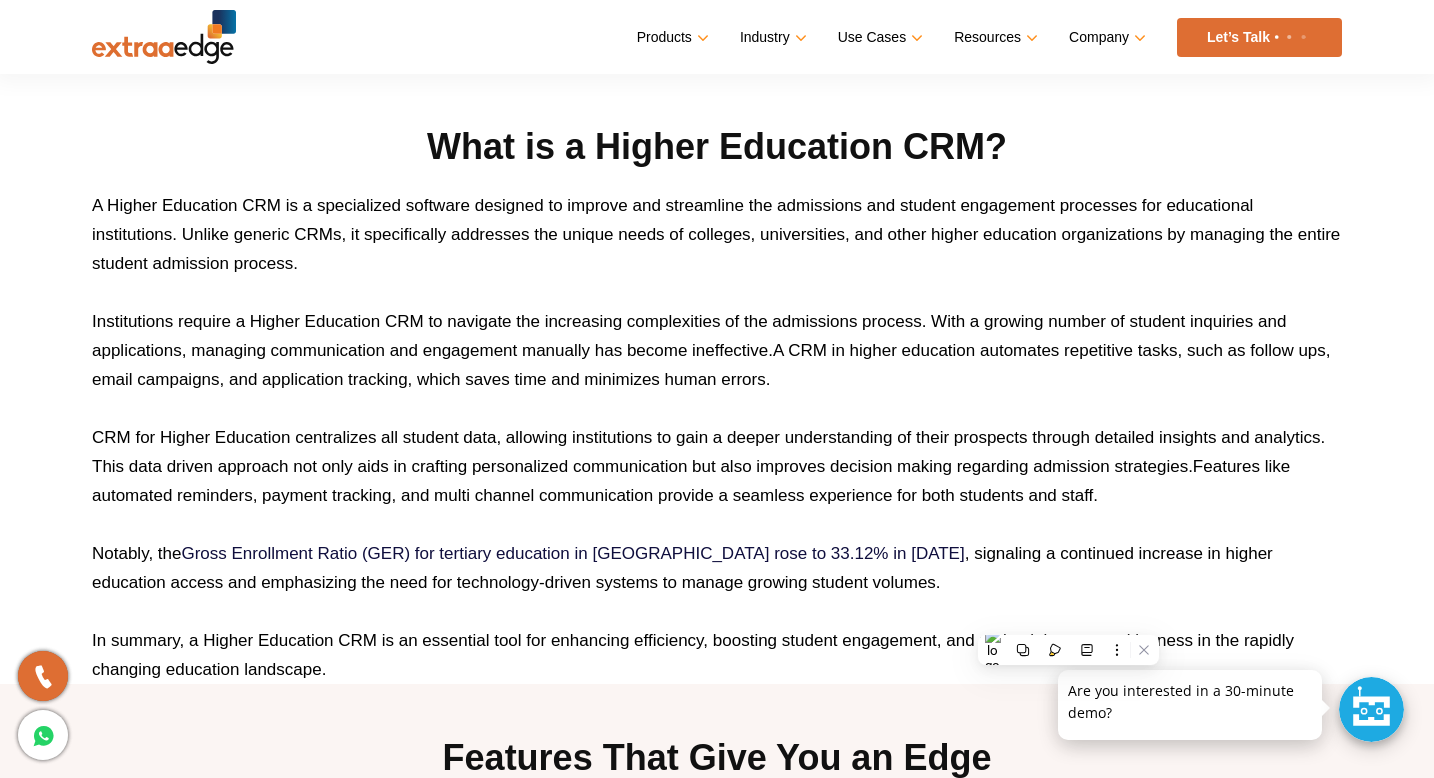 click at bounding box center [717, 292] 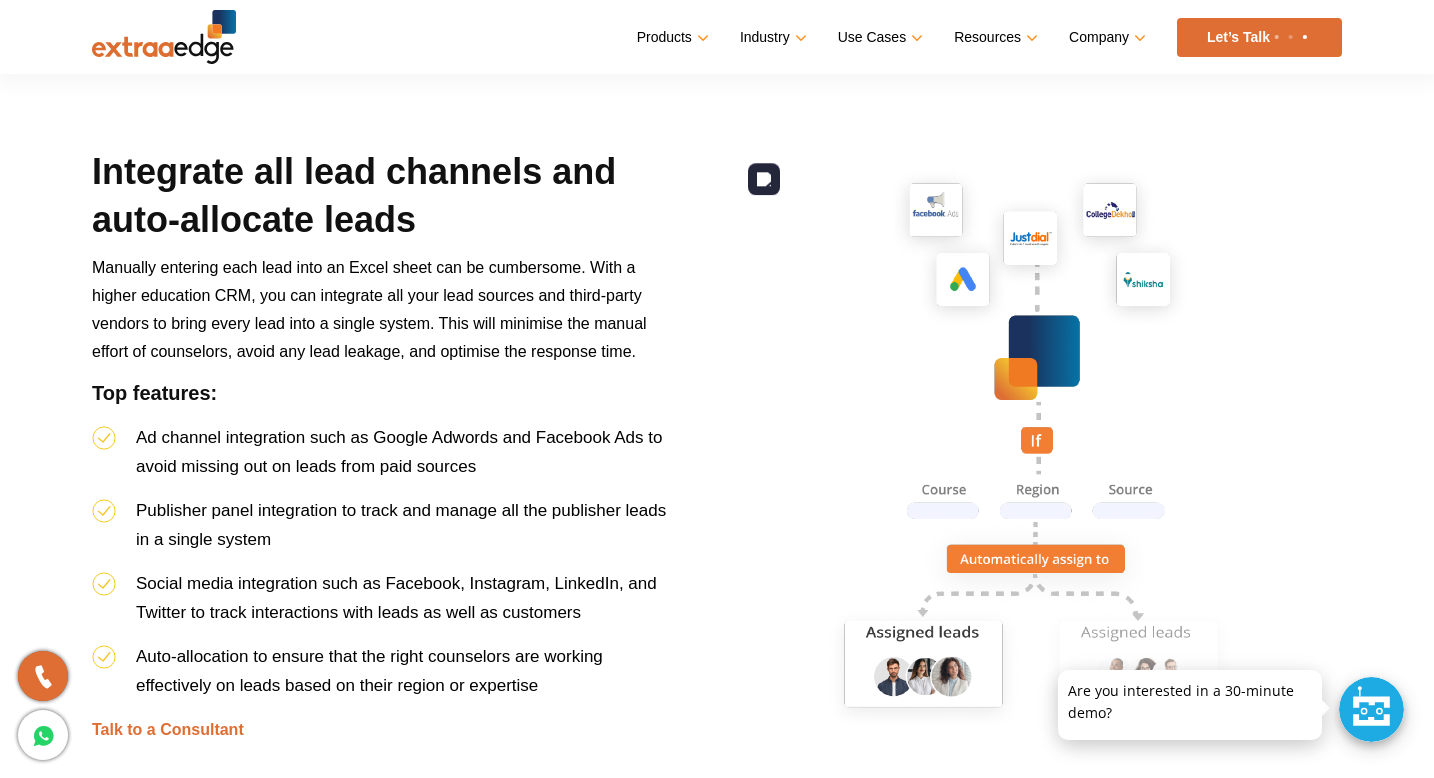 scroll, scrollTop: 2026, scrollLeft: 0, axis: vertical 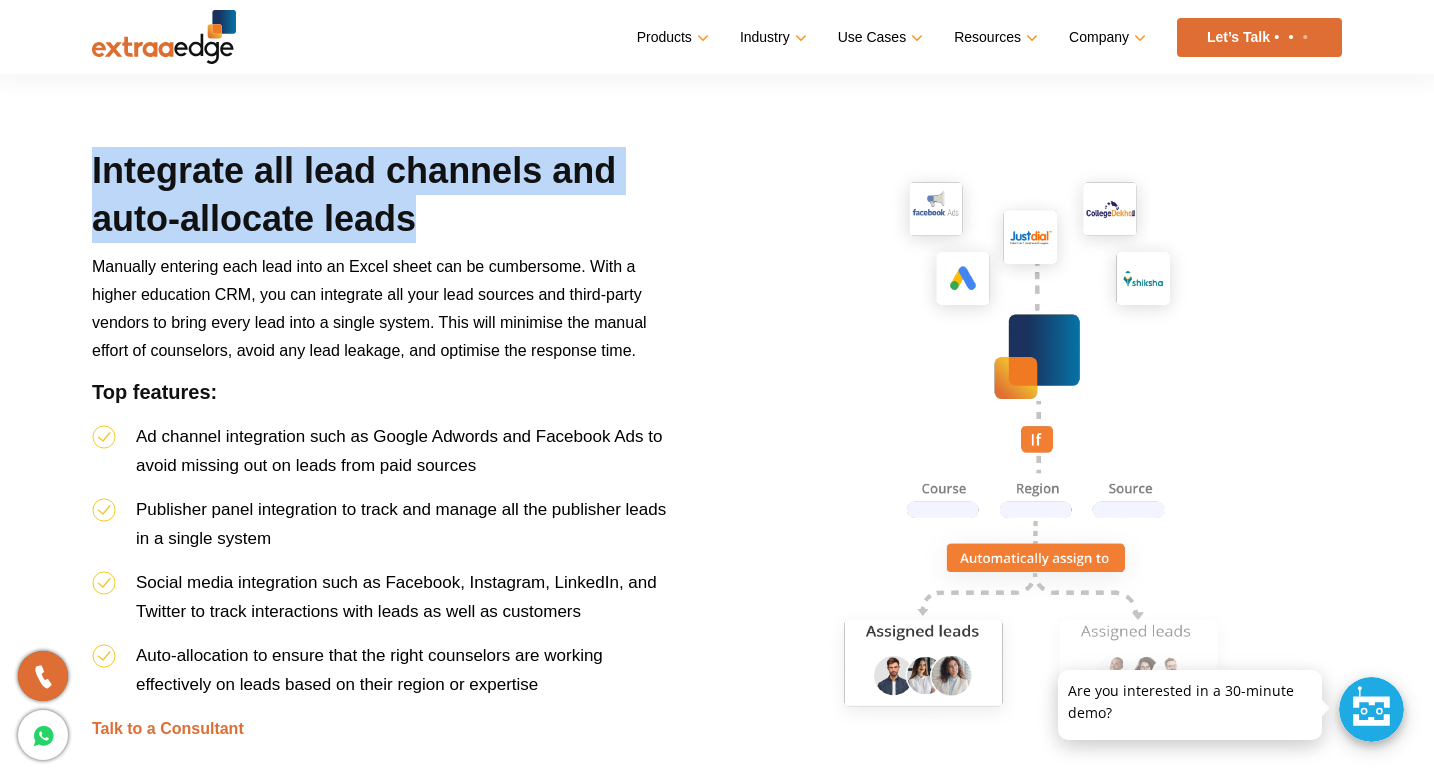 drag, startPoint x: 93, startPoint y: 168, endPoint x: 422, endPoint y: 226, distance: 334.07333 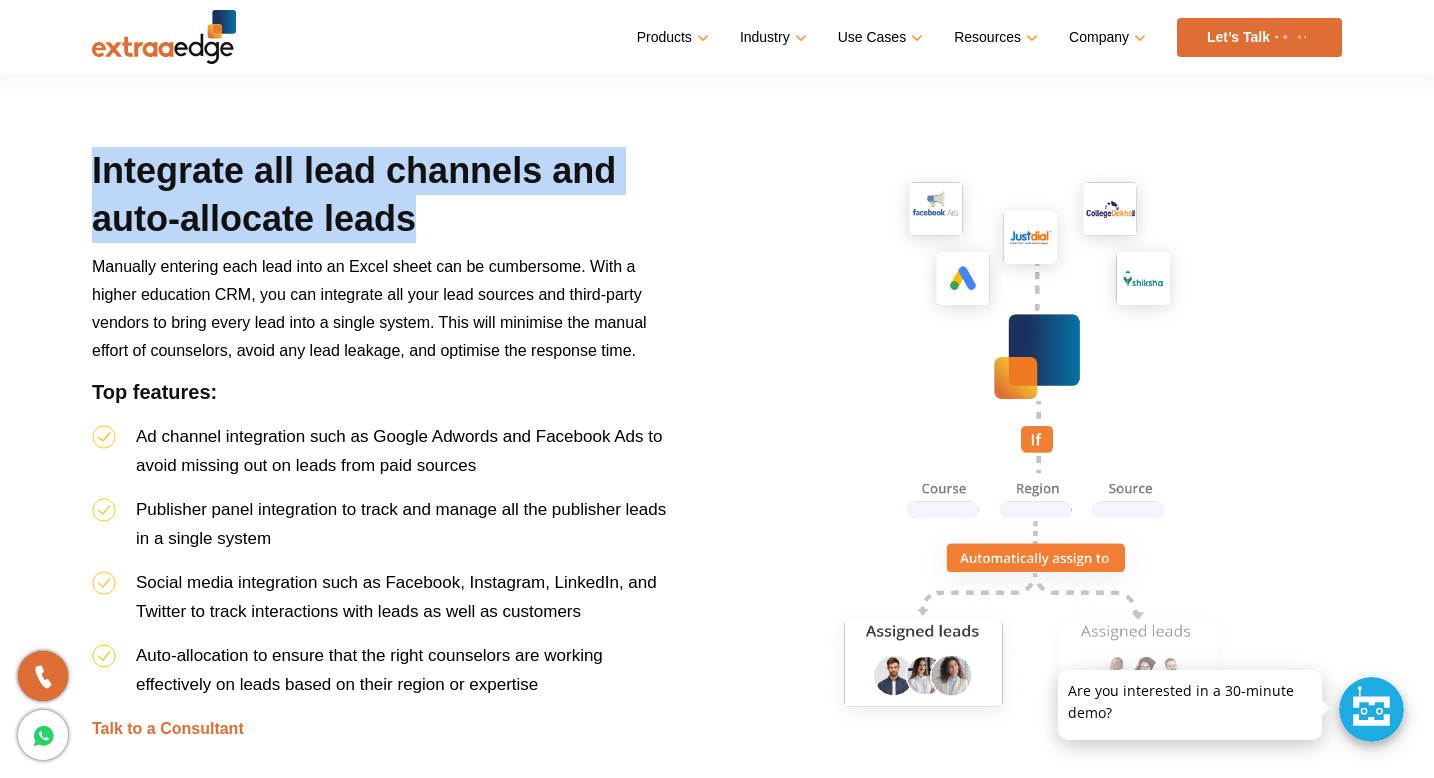 click on "Integrate all lead channels and auto-allocate leads" at bounding box center (384, 200) 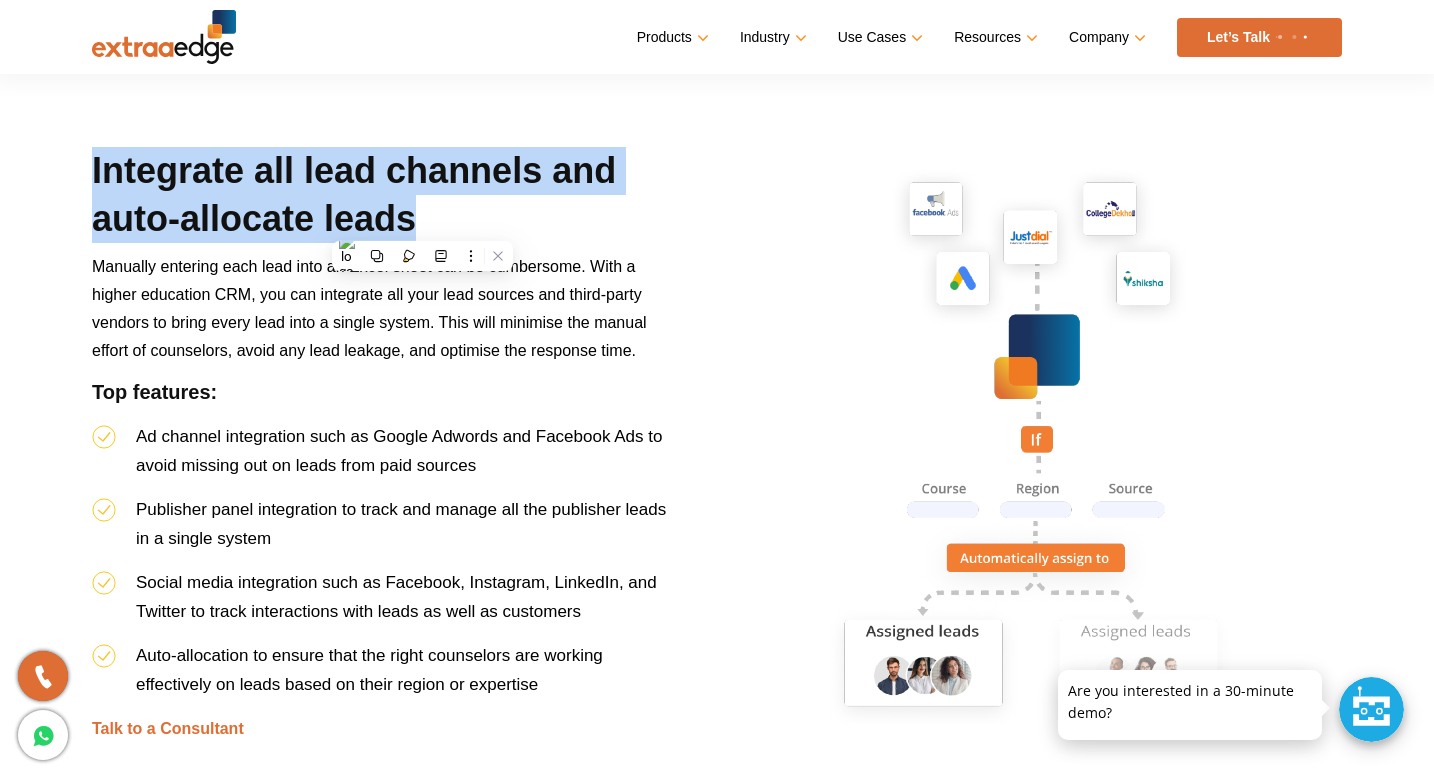 click on "Integrate all lead channels and auto-allocate leads" at bounding box center (384, 200) 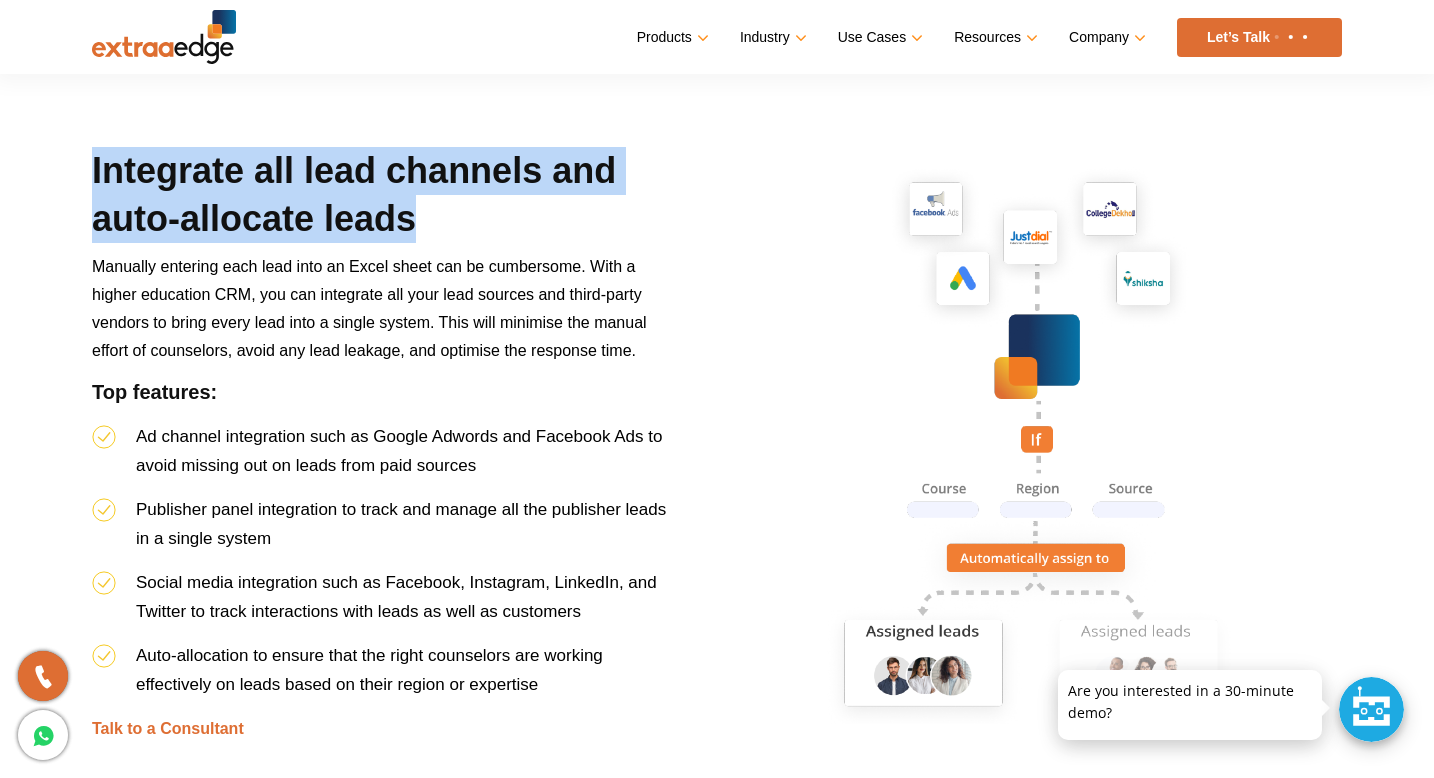 drag, startPoint x: 488, startPoint y: 217, endPoint x: 11, endPoint y: 155, distance: 481.01248 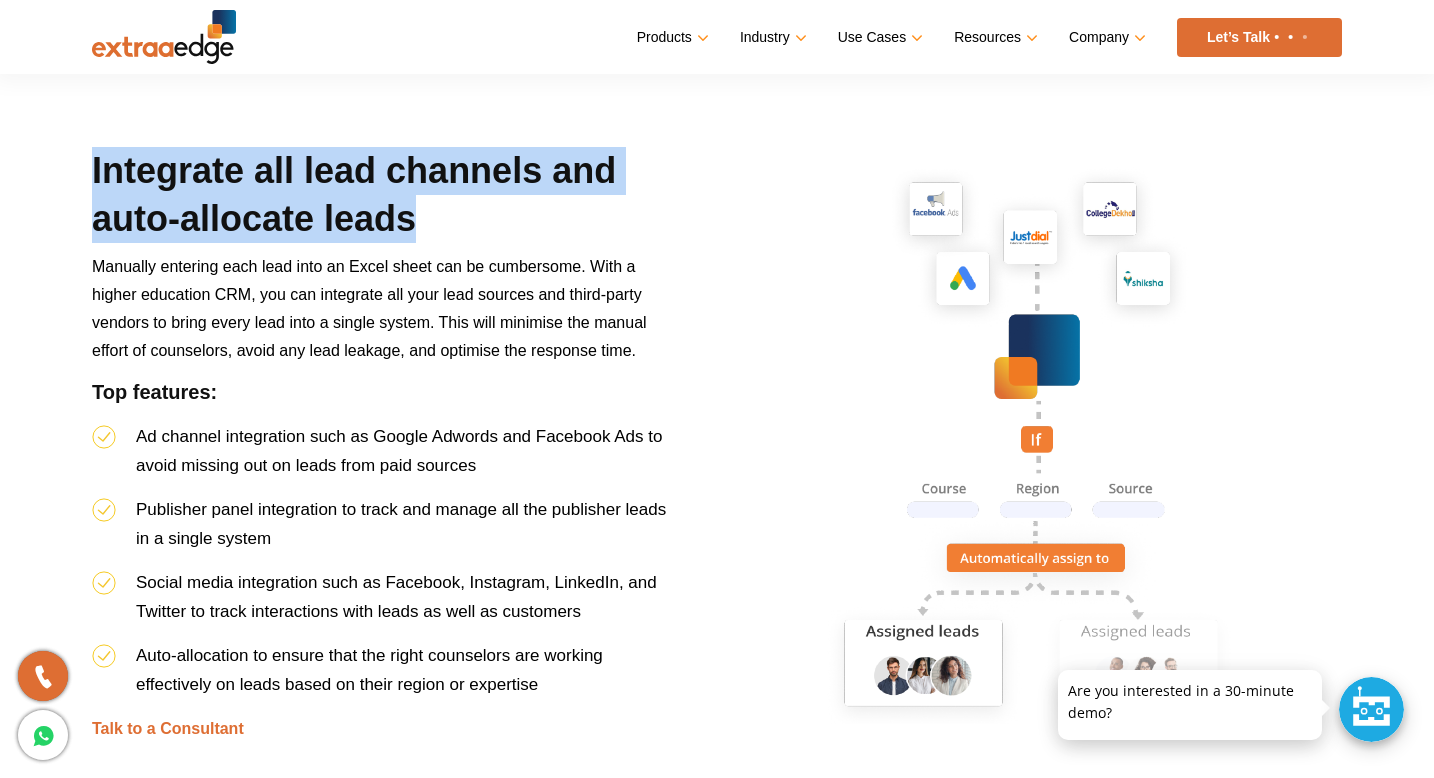 click on "Integrate all lead channels and auto-allocate leads
Manually entering each lead into an Excel sheet can be cumbersome. With a higher education CRM, you can integrate all your lead sources and third-party vendors to bring every lead into a single system. This will minimise the manual effort of counselors, avoid any lead leakage, and optimise the response time.
Top features:
Ad channel integration such as Google Adwords and Facebook Ads to avoid missing out on leads from paid sources
Publisher panel integration to track and manage all the publisher leads in a single system
Social media integration such as Facebook, Instagram, LinkedIn, and Twitter to track interactions with leads as well as customers
Auto-allocation to ensure that the right counselors are working effectively on leads based on their region or expertise
Talk to a Consultant
Automate all communication channels" at bounding box center (717, 1518) 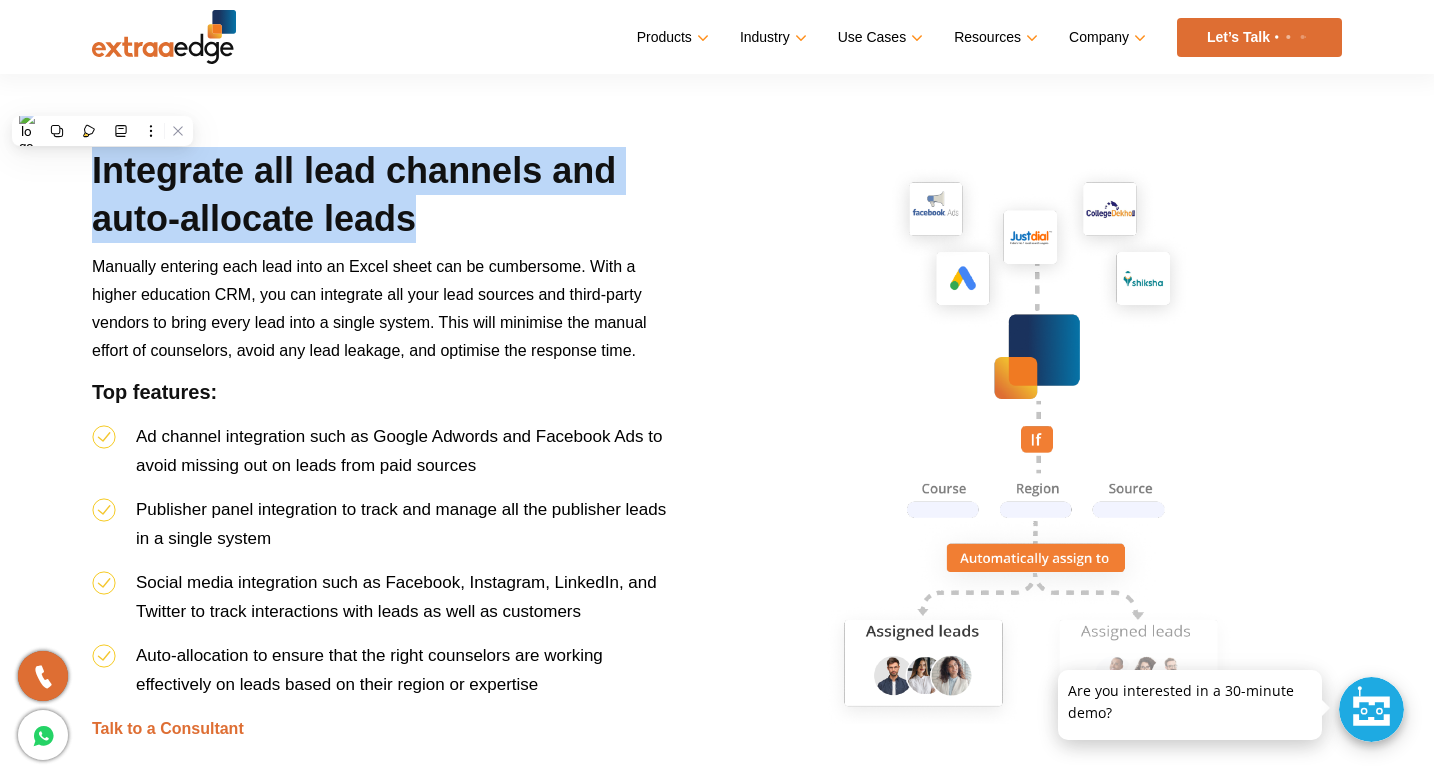 click on "Integrate all lead channels and auto-allocate leads
Manually entering each lead into an Excel sheet can be cumbersome. With a higher education CRM, you can integrate all your lead sources and third-party vendors to bring every lead into a single system. This will minimise the manual effort of counselors, avoid any lead leakage, and optimise the response time.
Top features:
Ad channel integration such as Google Adwords and Facebook Ads to avoid missing out on leads from paid sources
Publisher panel integration to track and manage all the publisher leads in a single system
Social media integration such as Facebook, Instagram, LinkedIn, and Twitter to track interactions with leads as well as customers
Auto-allocation to ensure that the right counselors are working effectively on leads based on their region or expertise
Talk to a Consultant
Automate all communication channels" at bounding box center [717, 1518] 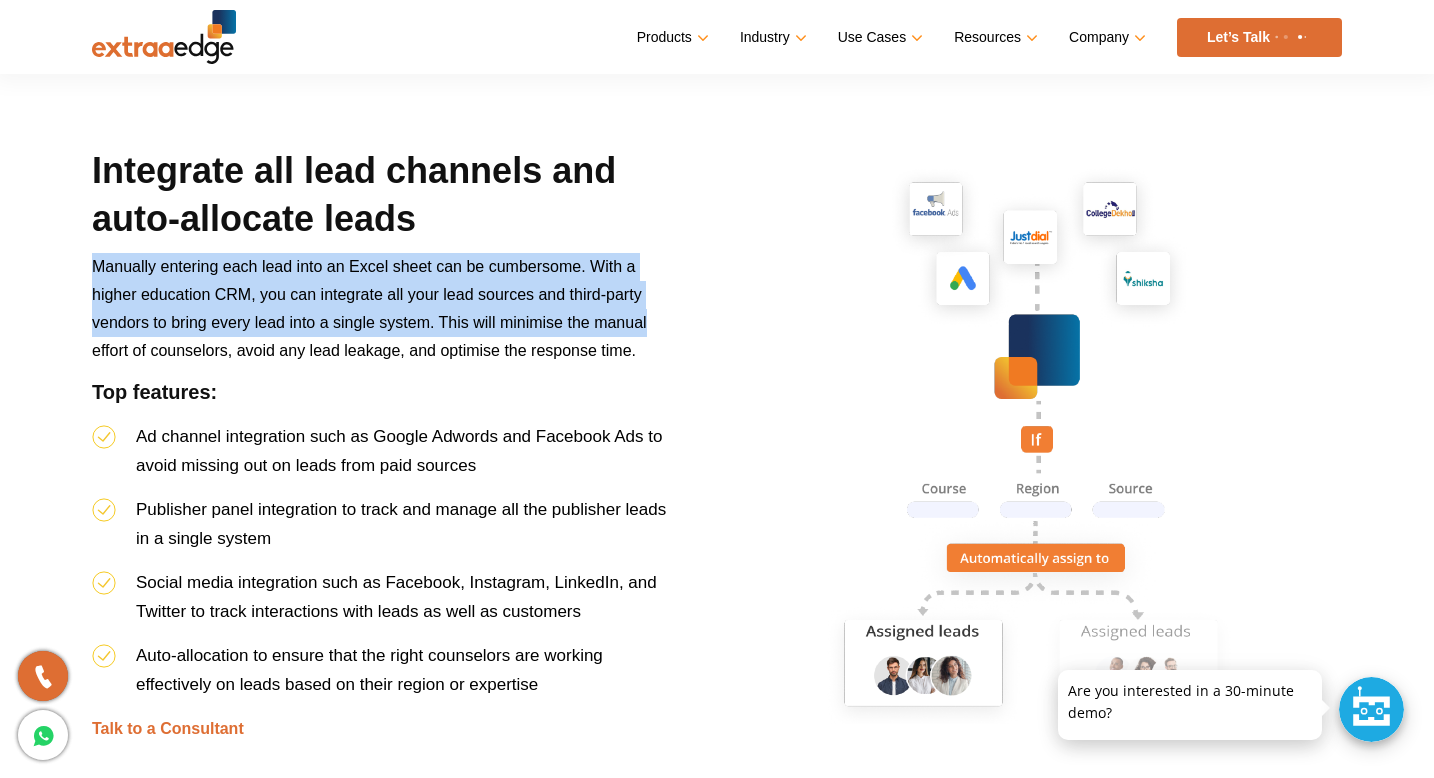 drag, startPoint x: 662, startPoint y: 335, endPoint x: 281, endPoint y: 236, distance: 393.65213 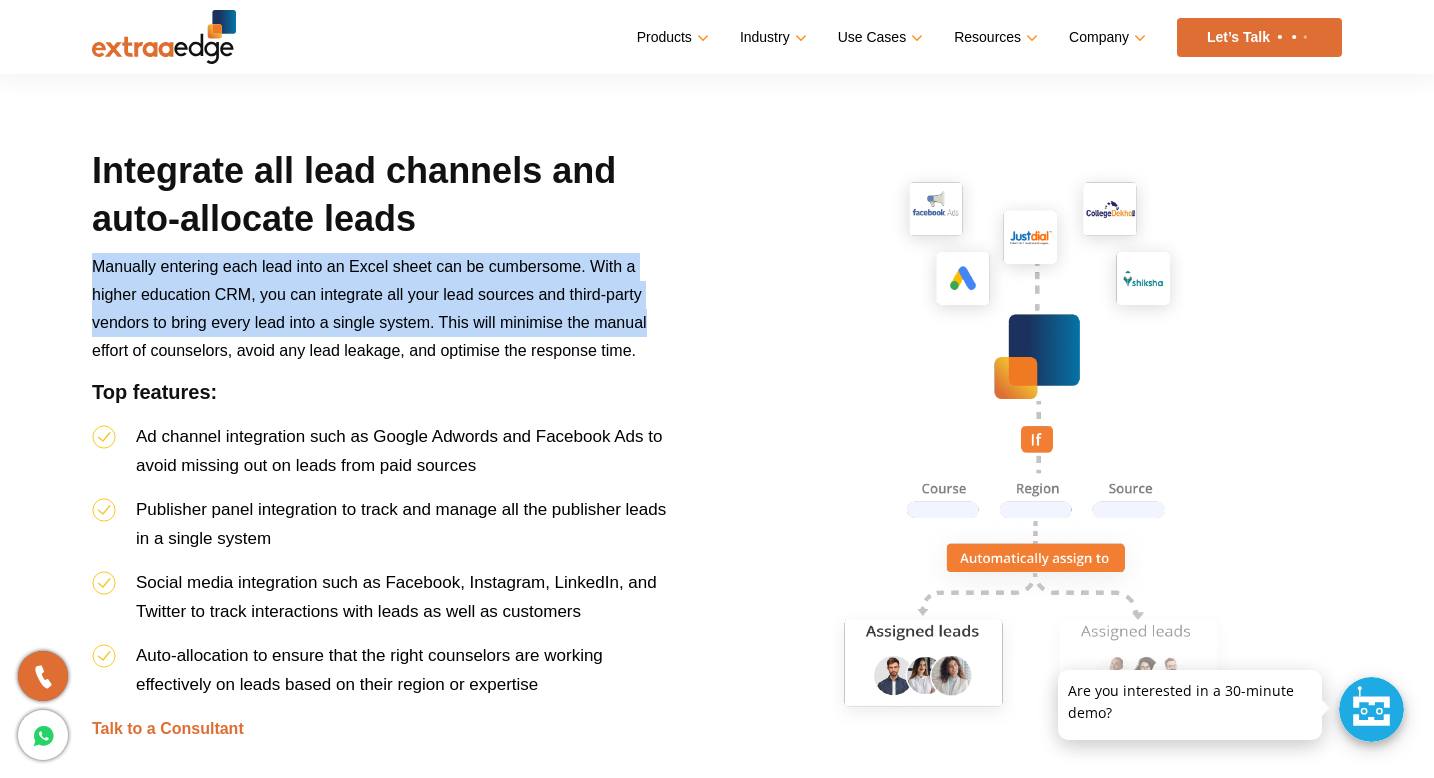 click on "Integrate all lead channels and auto-allocate leads
Manually entering each lead into an Excel sheet can be cumbersome. With a higher education CRM, you can integrate all your lead sources and third-party vendors to bring every lead into a single system. This will minimise the manual effort of counselors, avoid any lead leakage, and optimise the response time.
Top features:
Ad channel integration such as Google Adwords and Facebook Ads to avoid missing out on leads from paid sources
Publisher panel integration to track and manage all the publisher leads in a single system
Social media integration such as Facebook, Instagram, LinkedIn, and Twitter to track interactions with leads as well as customers
Auto-allocation to ensure that the right counselors are working effectively on leads based on their region or expertise
Talk to a Consultant" at bounding box center (384, 452) 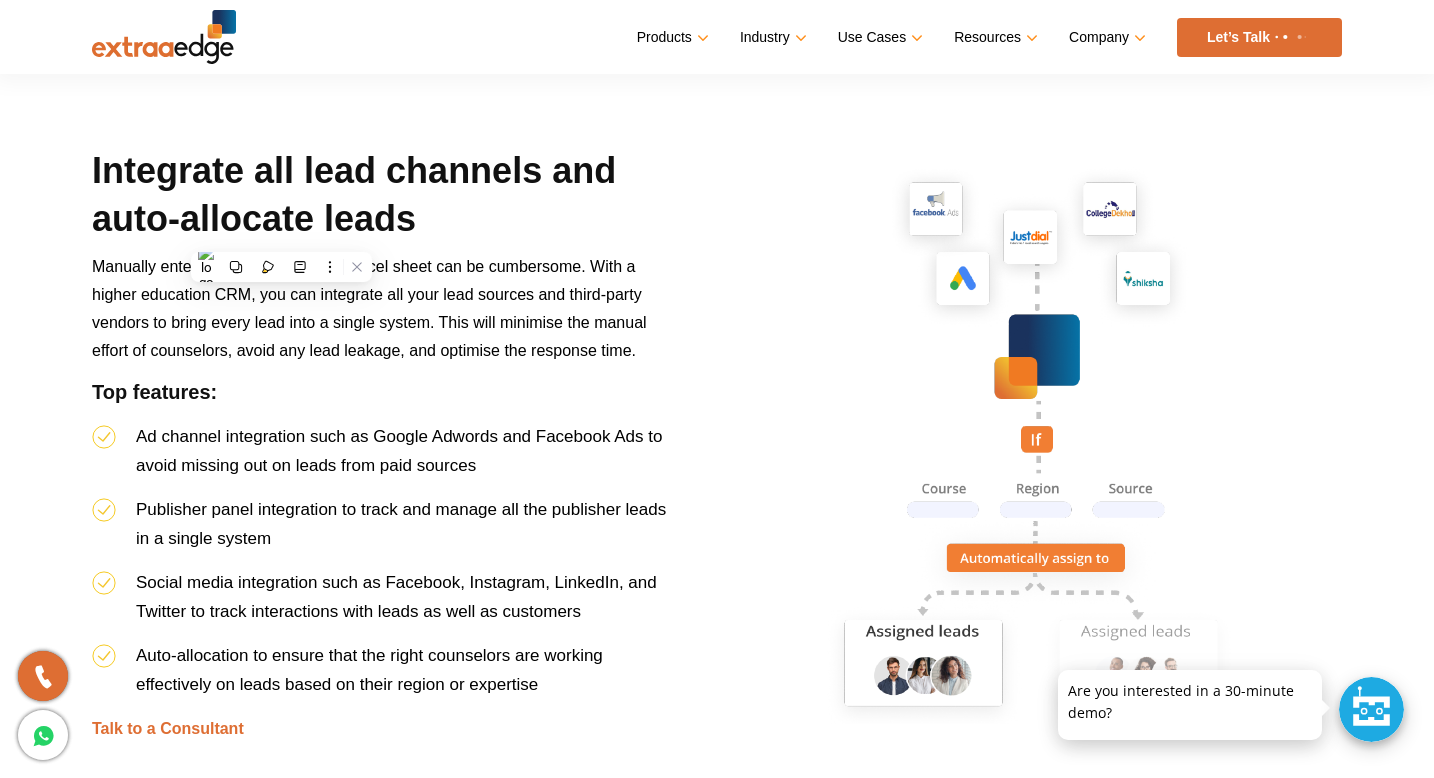 click on "Integrate all lead channels and auto-allocate leads
Manually entering each lead into an Excel sheet can be cumbersome. With a higher education CRM, you can integrate all your lead sources and third-party vendors to bring every lead into a single system. This will minimise the manual effort of counselors, avoid any lead leakage, and optimise the response time.
Top features:
Ad channel integration such as Google Adwords and Facebook Ads to avoid missing out on leads from paid sources
Publisher panel integration to track and manage all the publisher leads in a single system
Social media integration such as Facebook, Instagram, LinkedIn, and Twitter to track interactions with leads as well as customers
Auto-allocation to ensure that the right counselors are working effectively on leads based on their region or expertise
Talk to a Consultant
Automate all communication channels" at bounding box center [717, 1518] 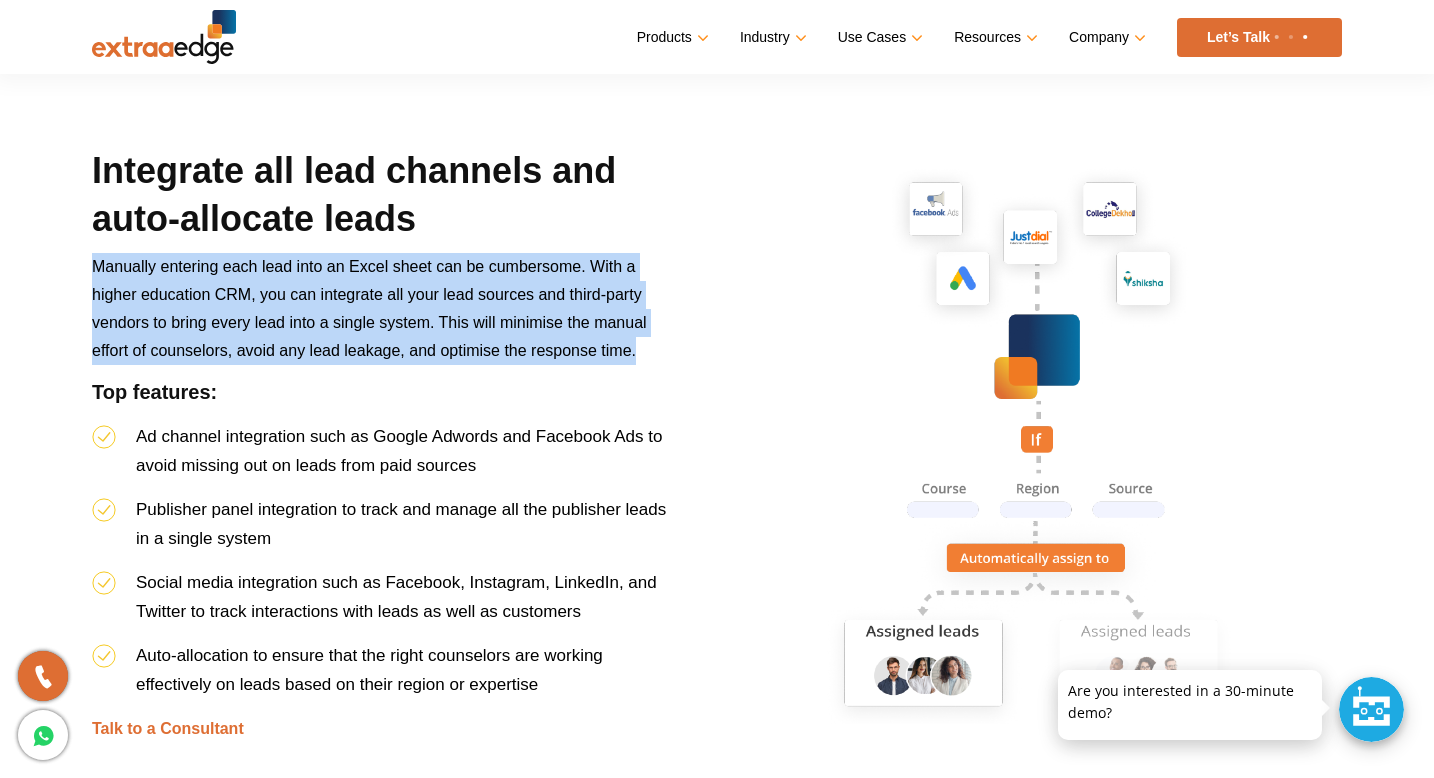 drag, startPoint x: 92, startPoint y: 265, endPoint x: 636, endPoint y: 352, distance: 550.9129 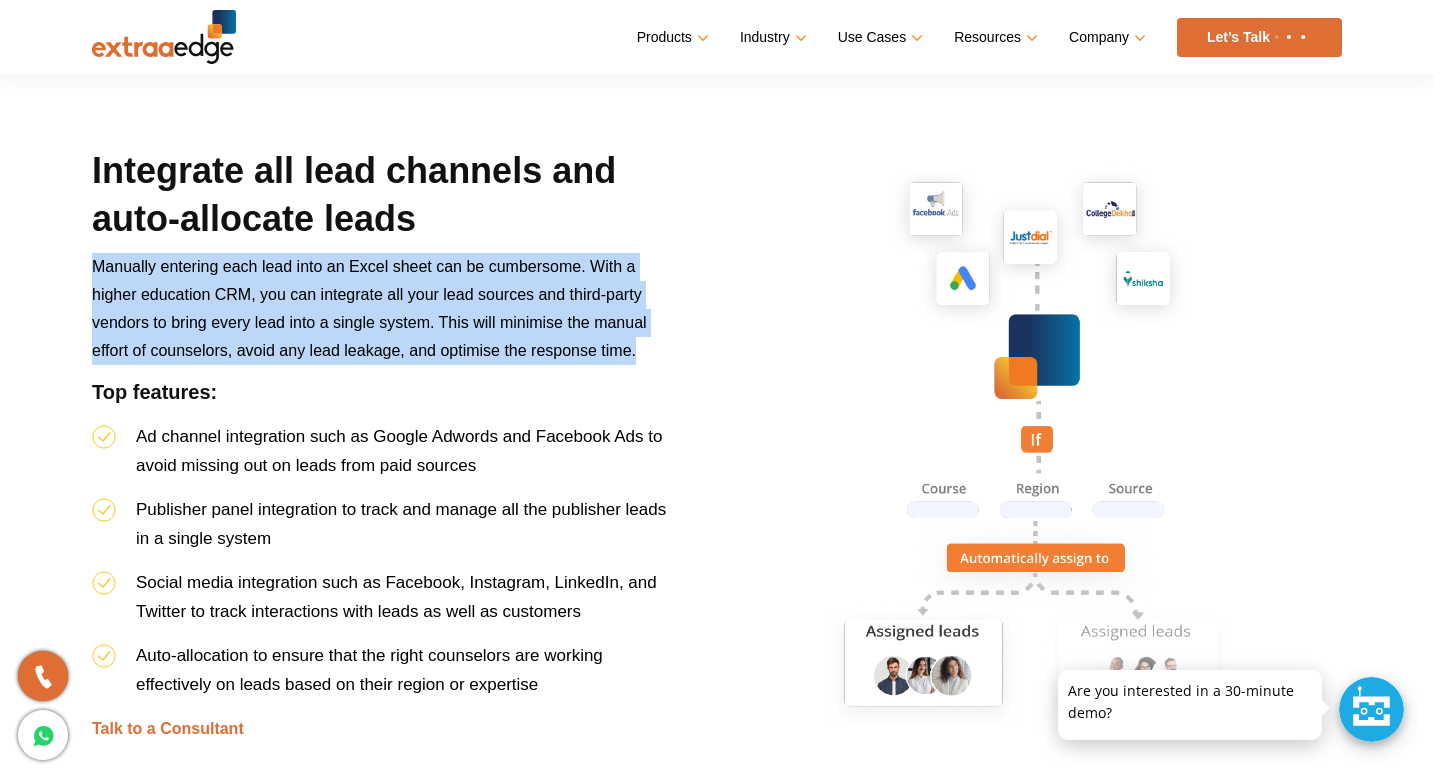 click on "Manually entering each lead into an Excel sheet can be cumbersome. With a higher education CRM, you can integrate all your lead sources and third-party vendors to bring every lead into a single system. This will minimise the manual effort of counselors, avoid any lead leakage, and optimise the response time." at bounding box center (369, 308) 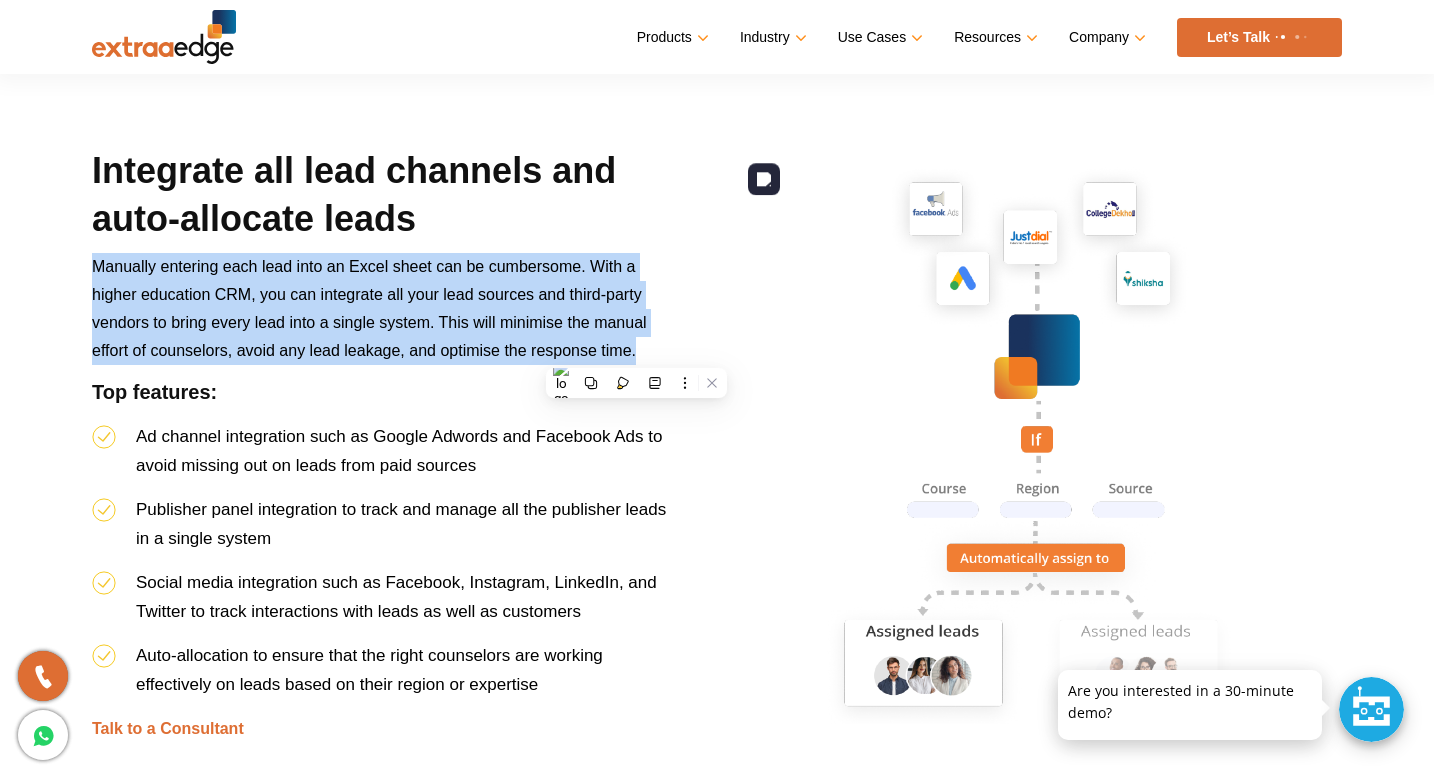 click at bounding box center (1037, 452) 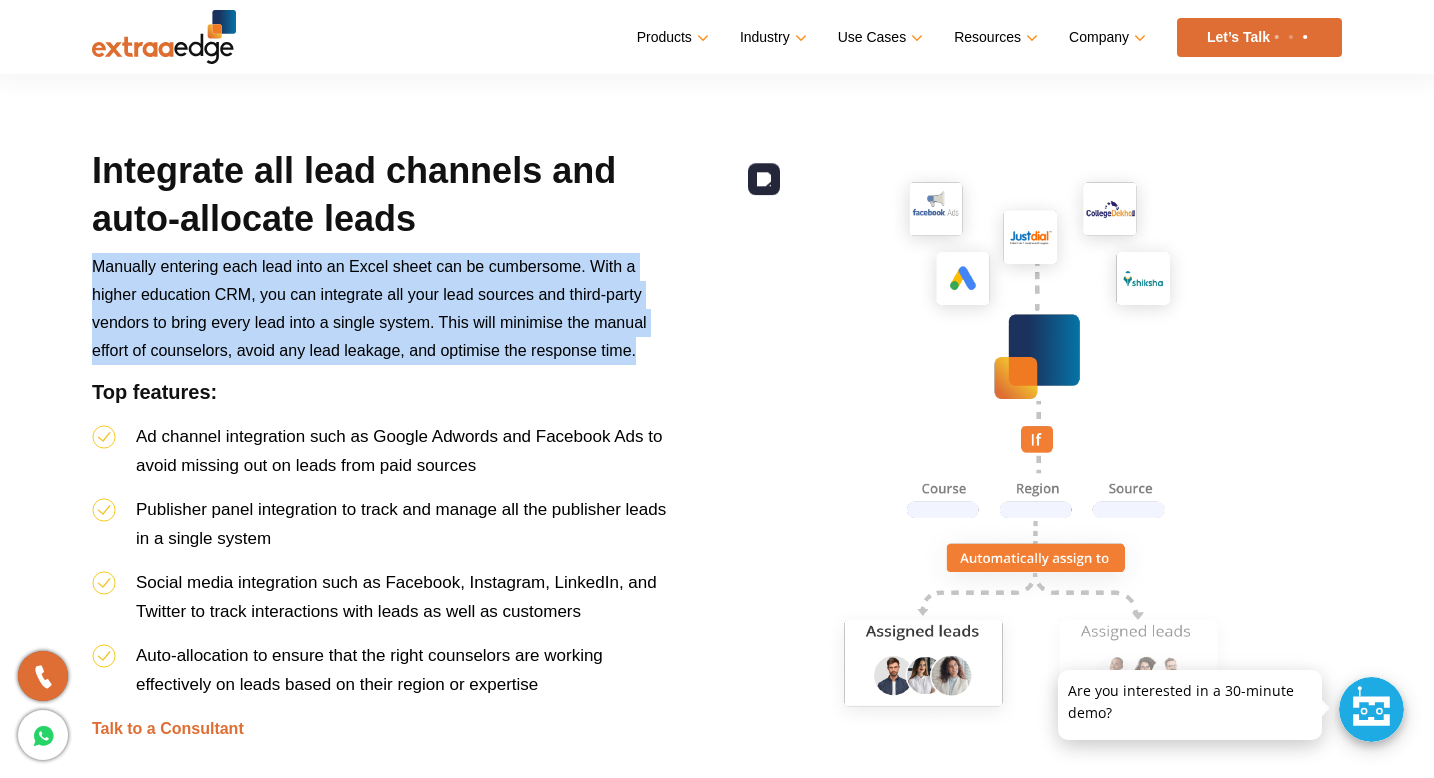 click at bounding box center (1037, 452) 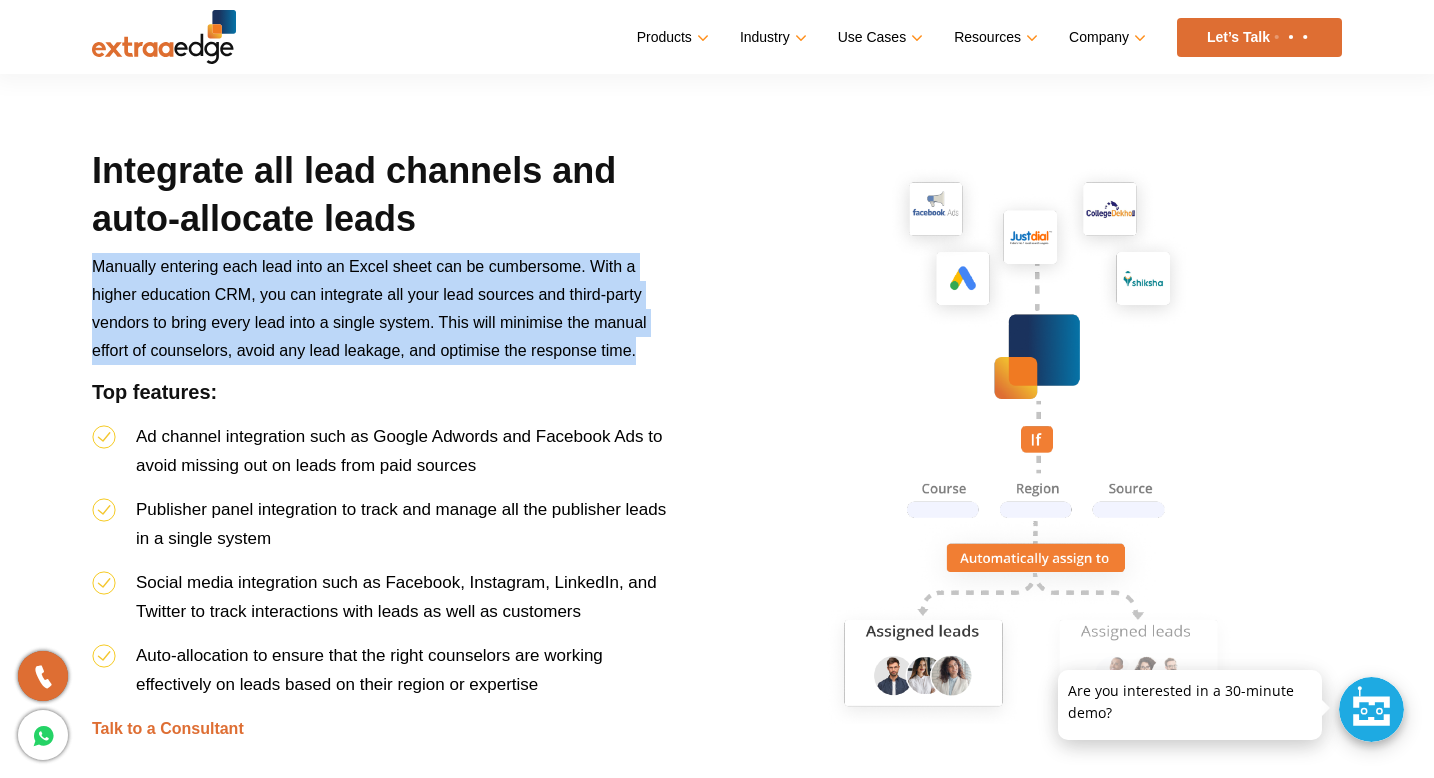 click on "Manually entering each lead into an Excel sheet can be cumbersome. With a higher education CRM, you can integrate all your lead sources and third-party vendors to bring every lead into a single system. This will minimise the manual effort of counselors, avoid any lead leakage, and optimise the response time." at bounding box center (384, 316) 